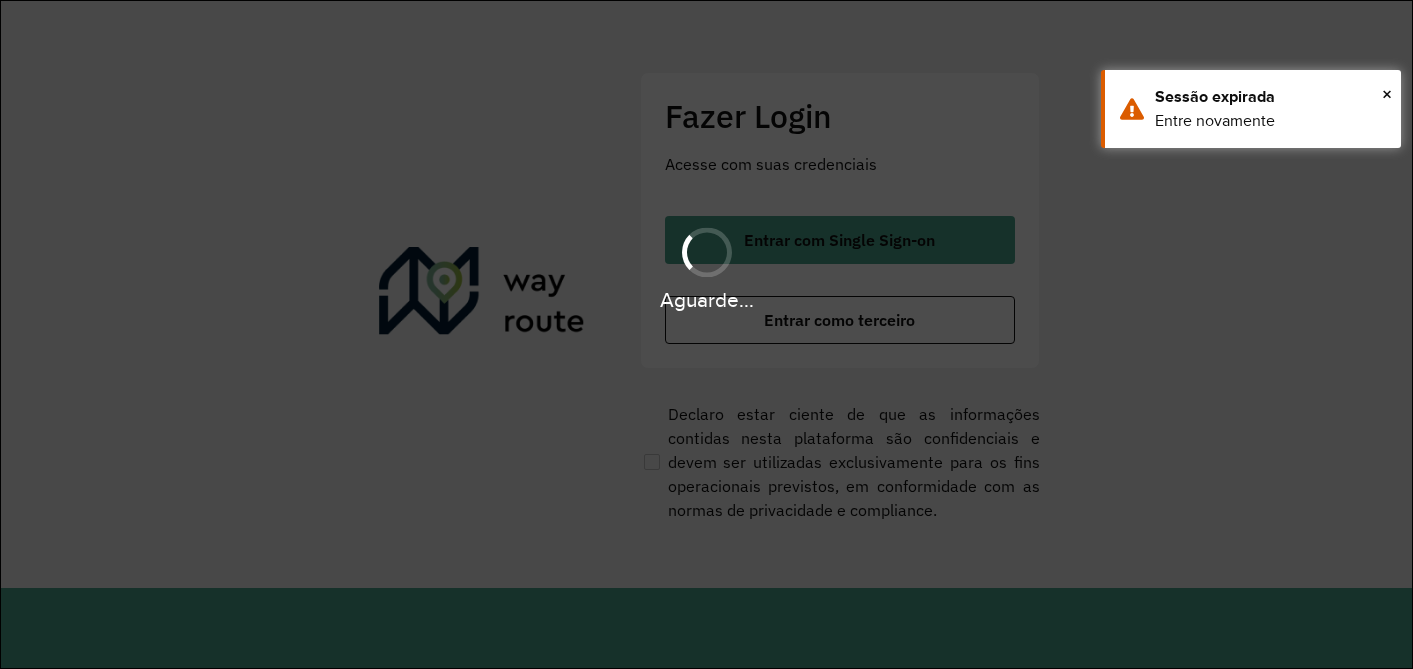 scroll, scrollTop: 0, scrollLeft: 0, axis: both 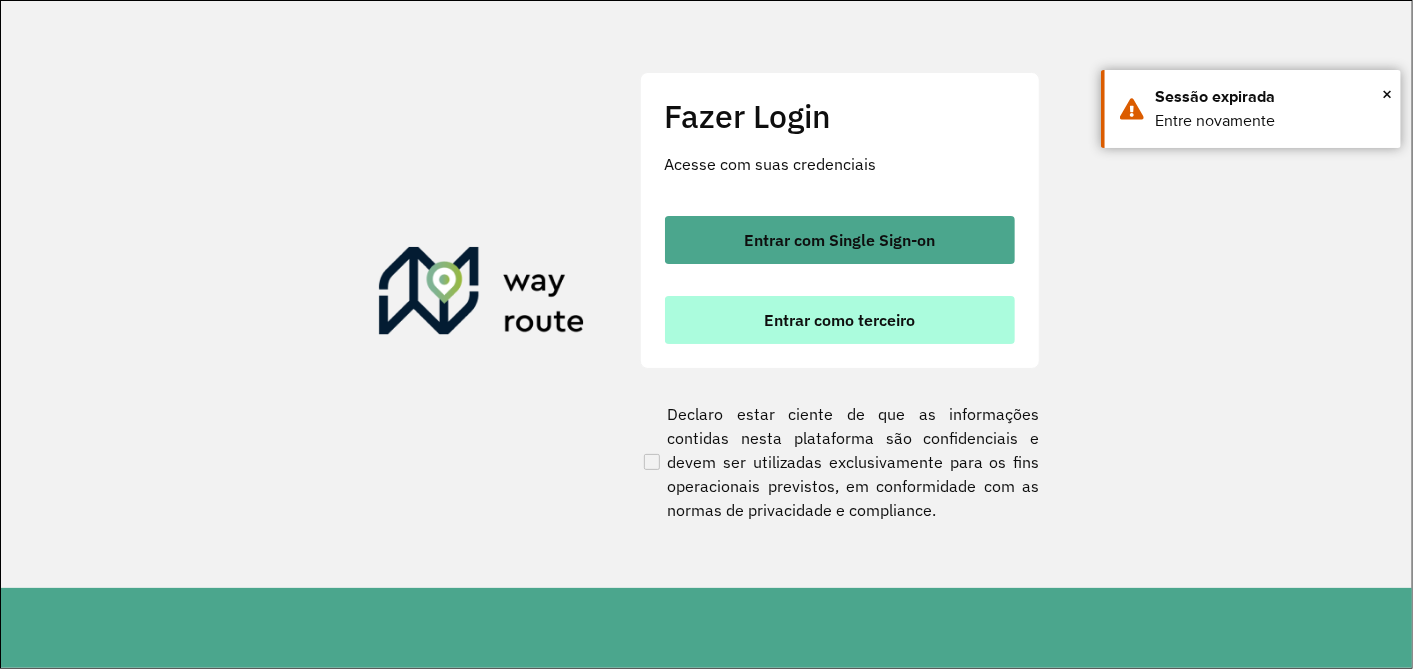 click on "Entrar como terceiro" at bounding box center (839, 320) 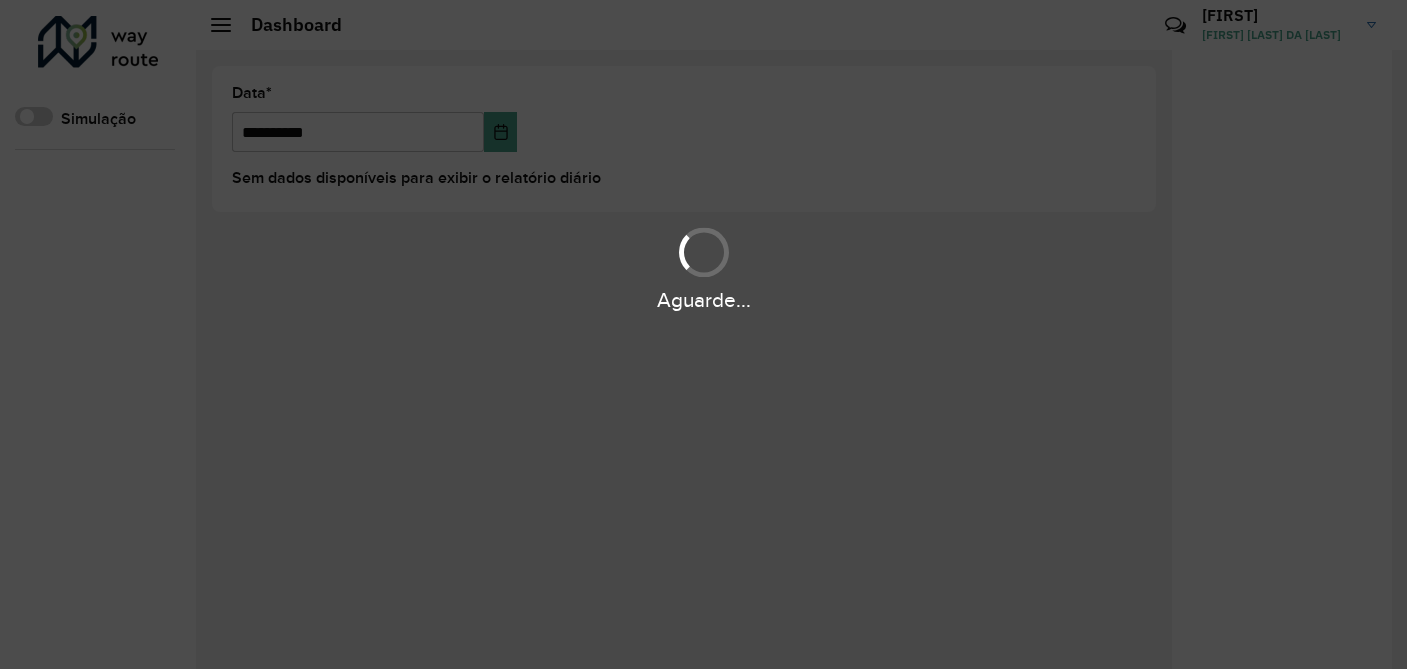 scroll, scrollTop: 0, scrollLeft: 0, axis: both 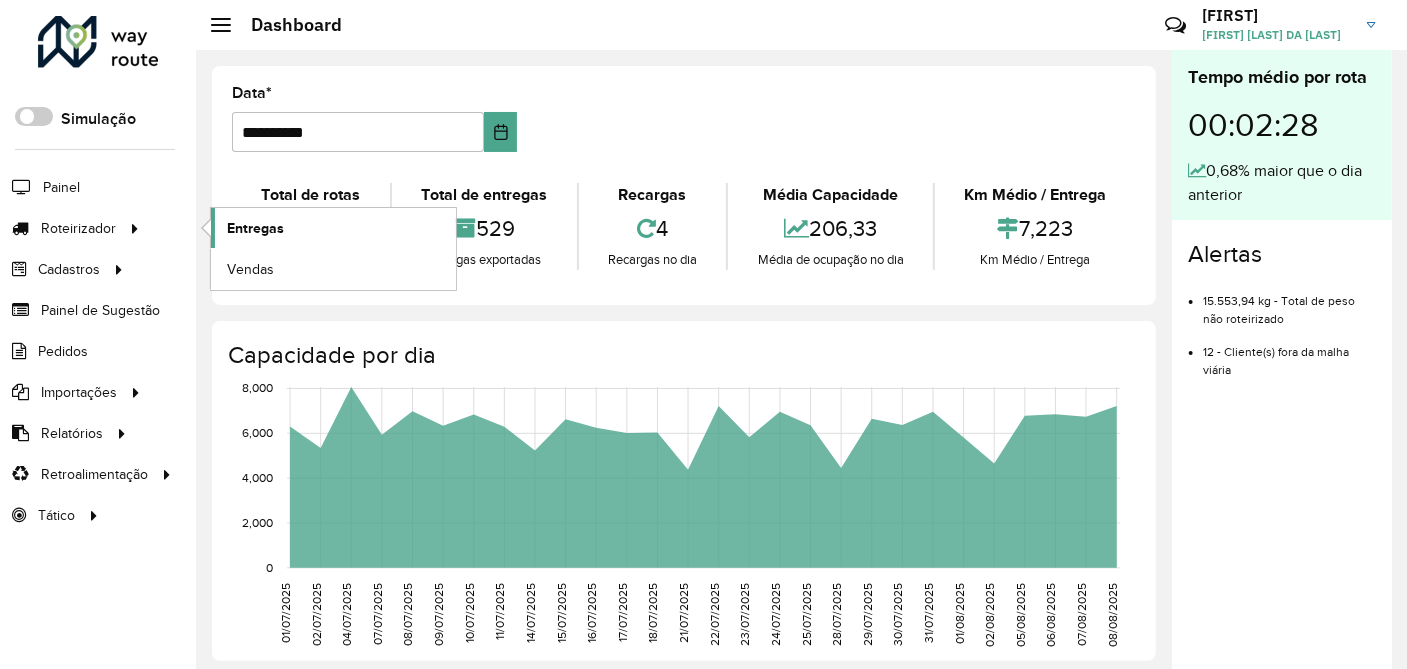 click on "Entregas" 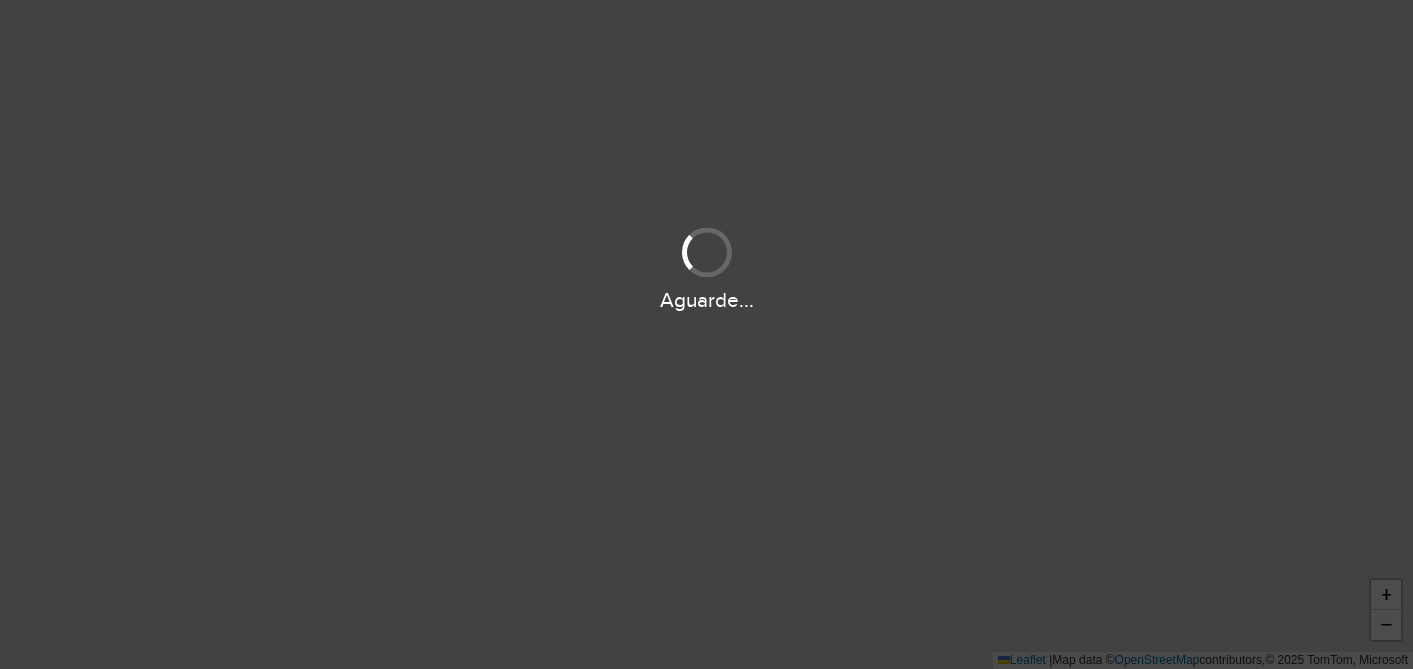scroll, scrollTop: 0, scrollLeft: 0, axis: both 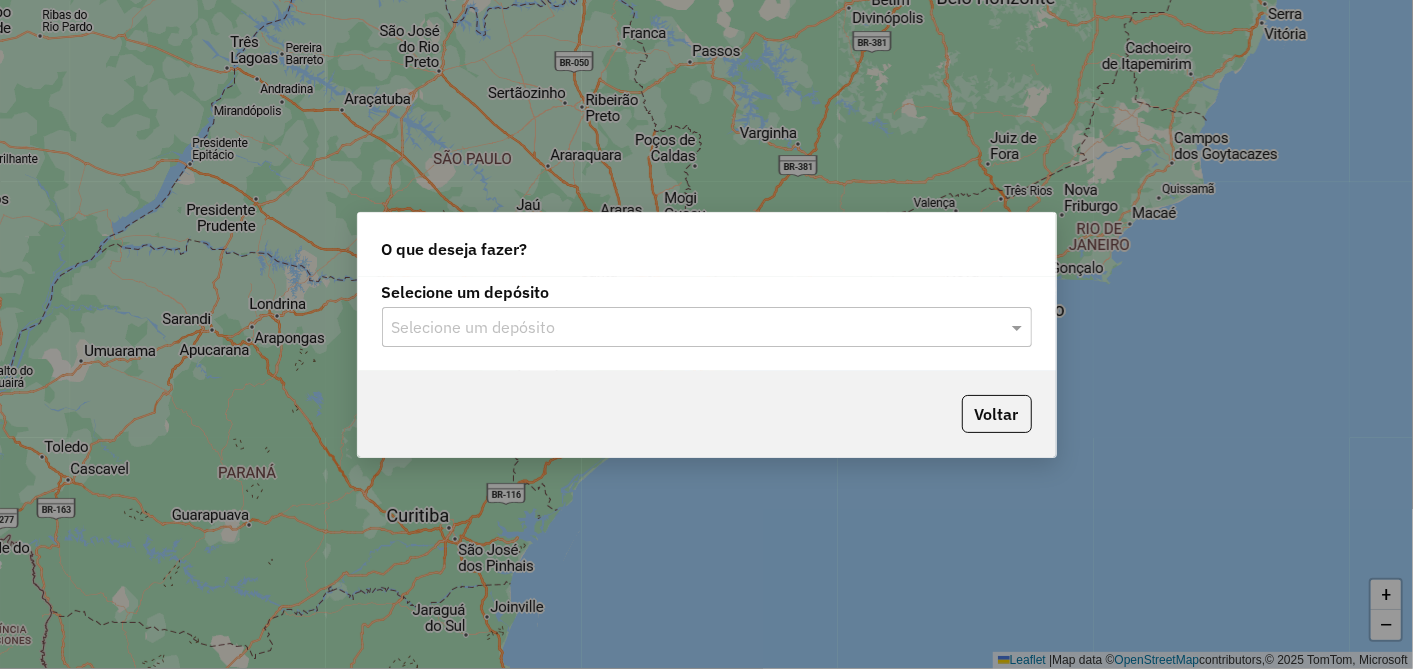 click 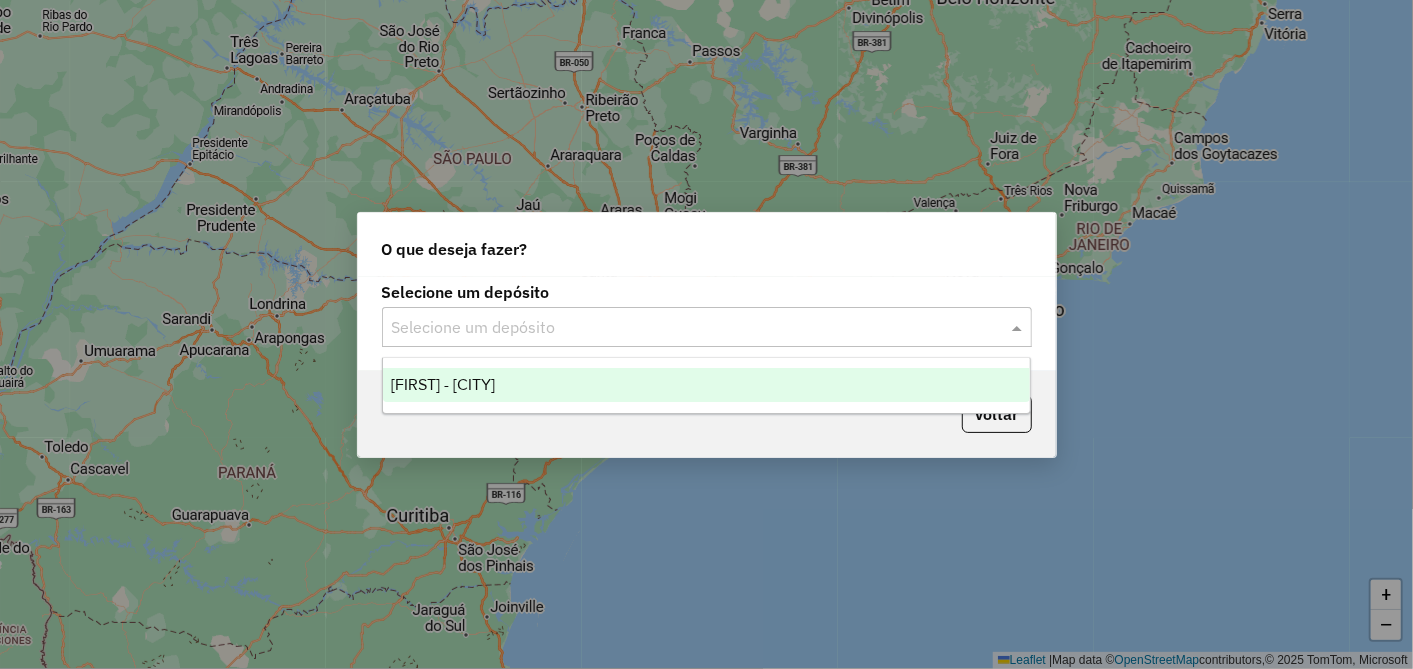 click on "[FIRST] - [CITY]" at bounding box center [706, 385] 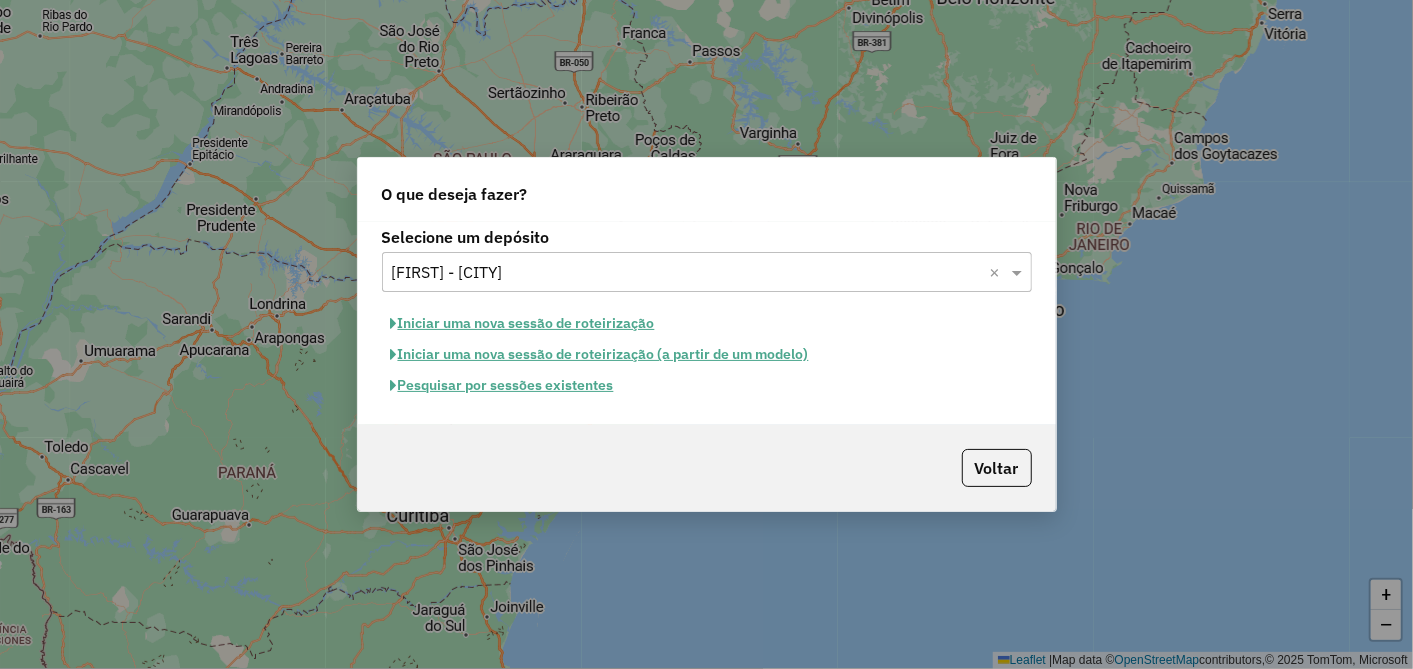 click on "Pesquisar por sessões existentes" 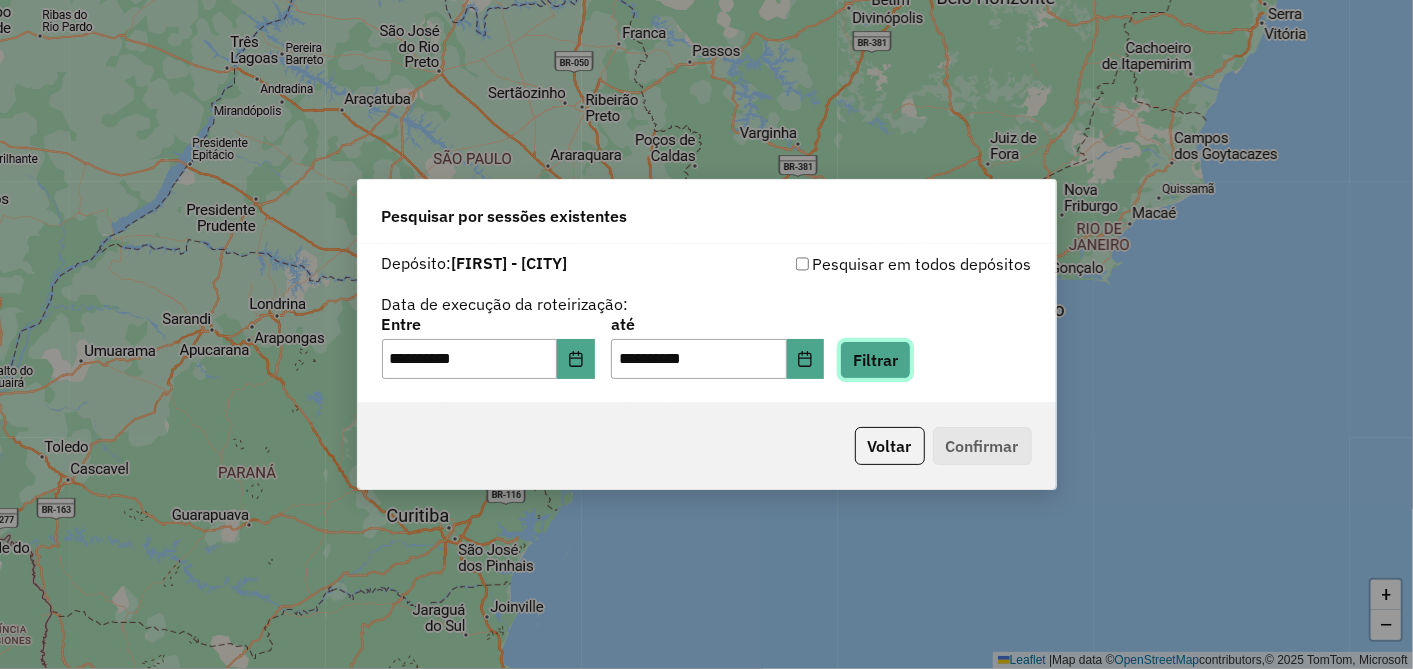 click on "Filtrar" 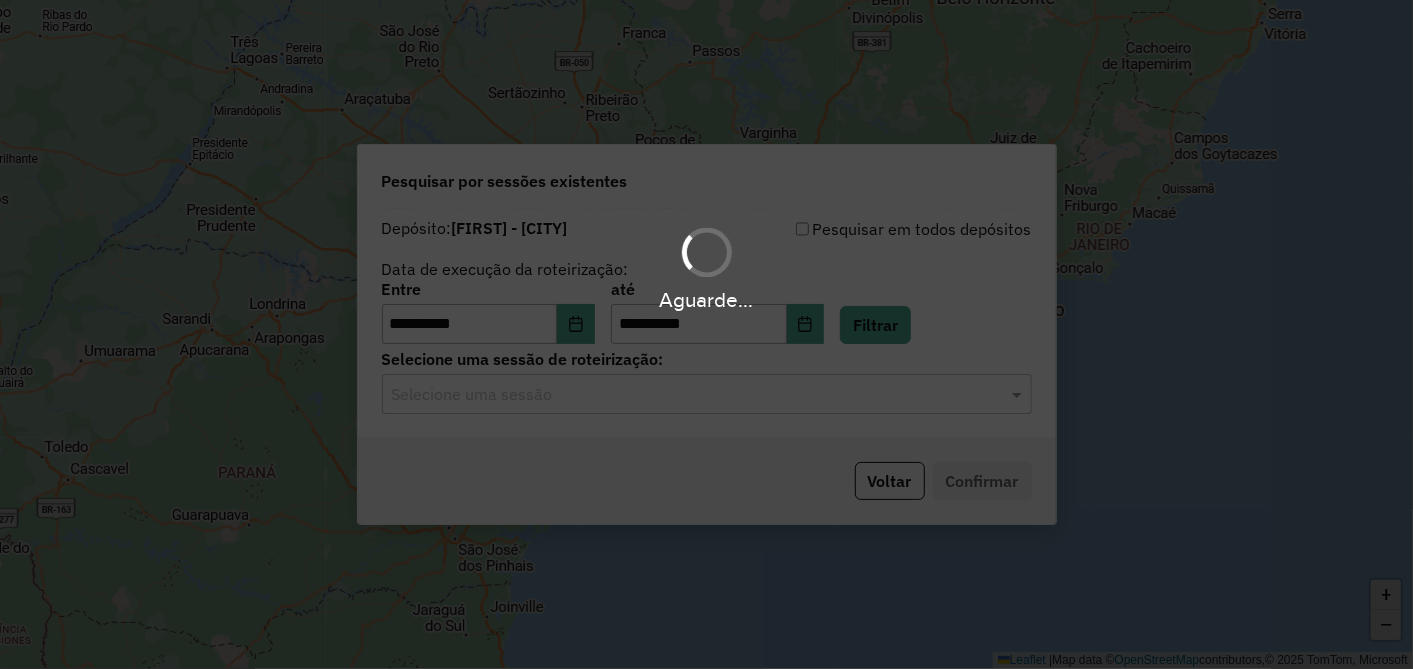 click on "Aguarde..." at bounding box center (706, 334) 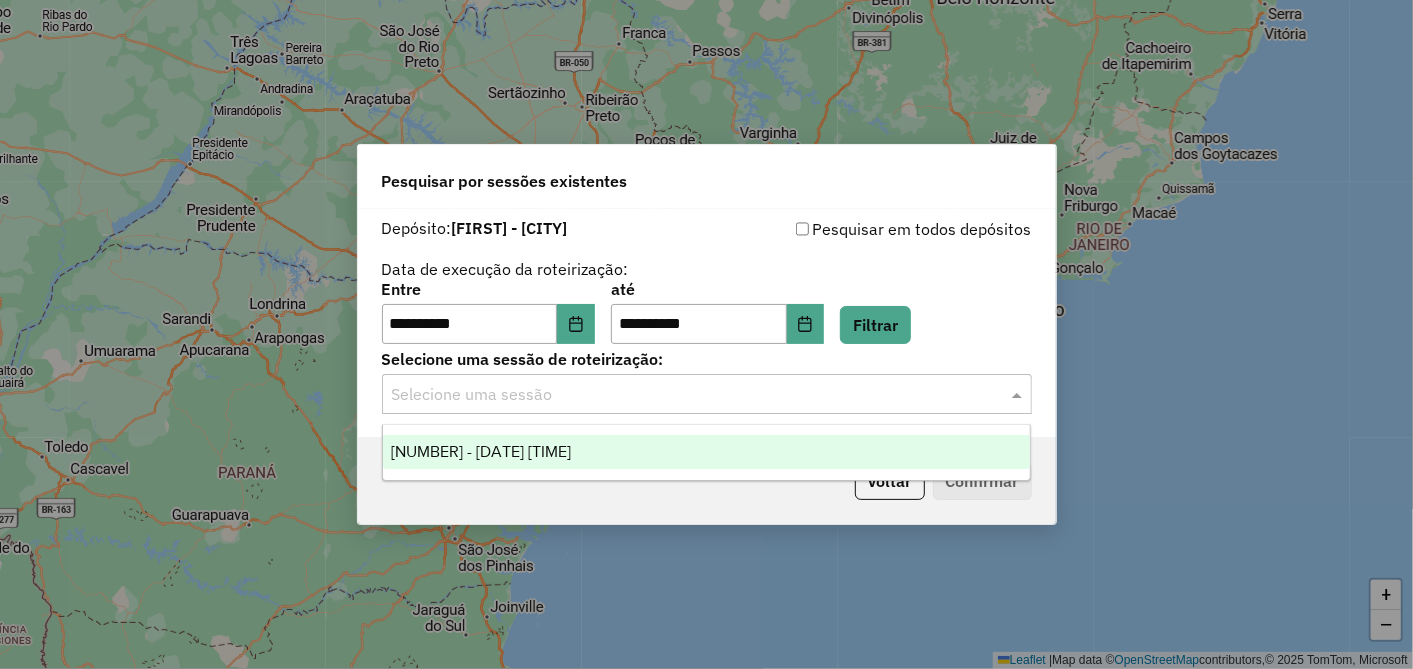 click 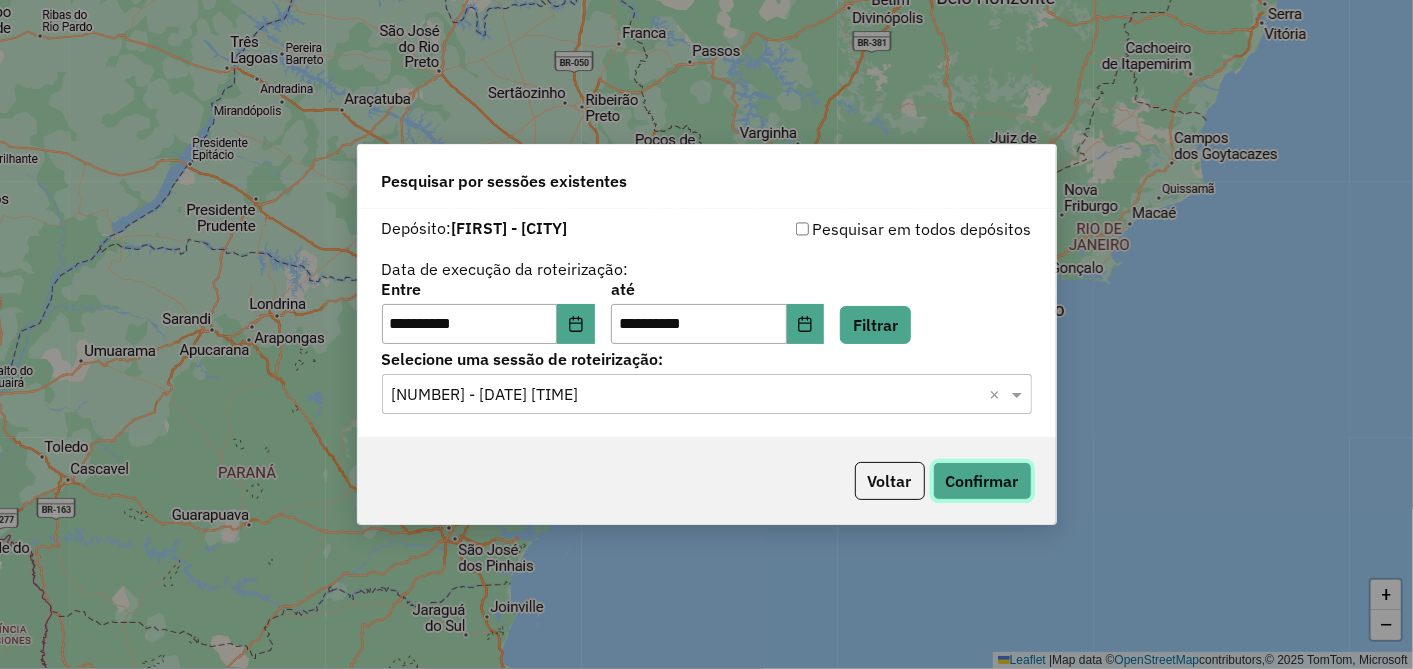 click on "Confirmar" 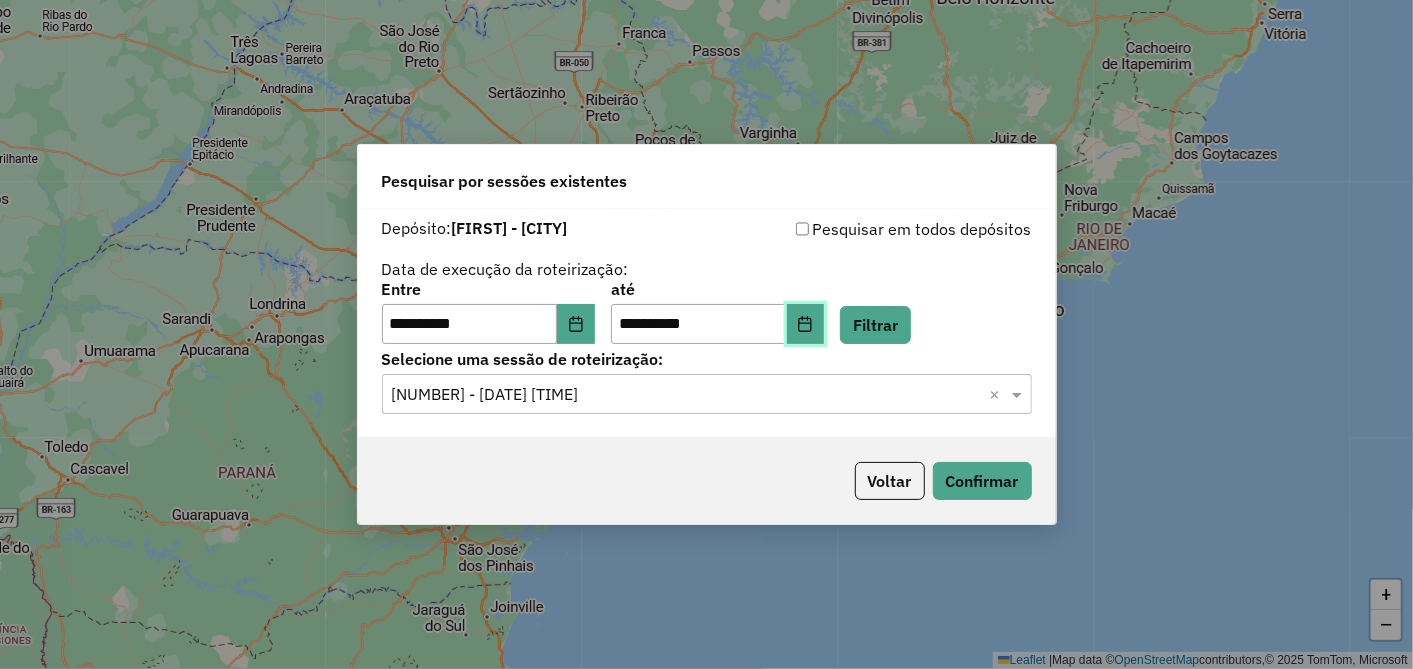click at bounding box center (806, 324) 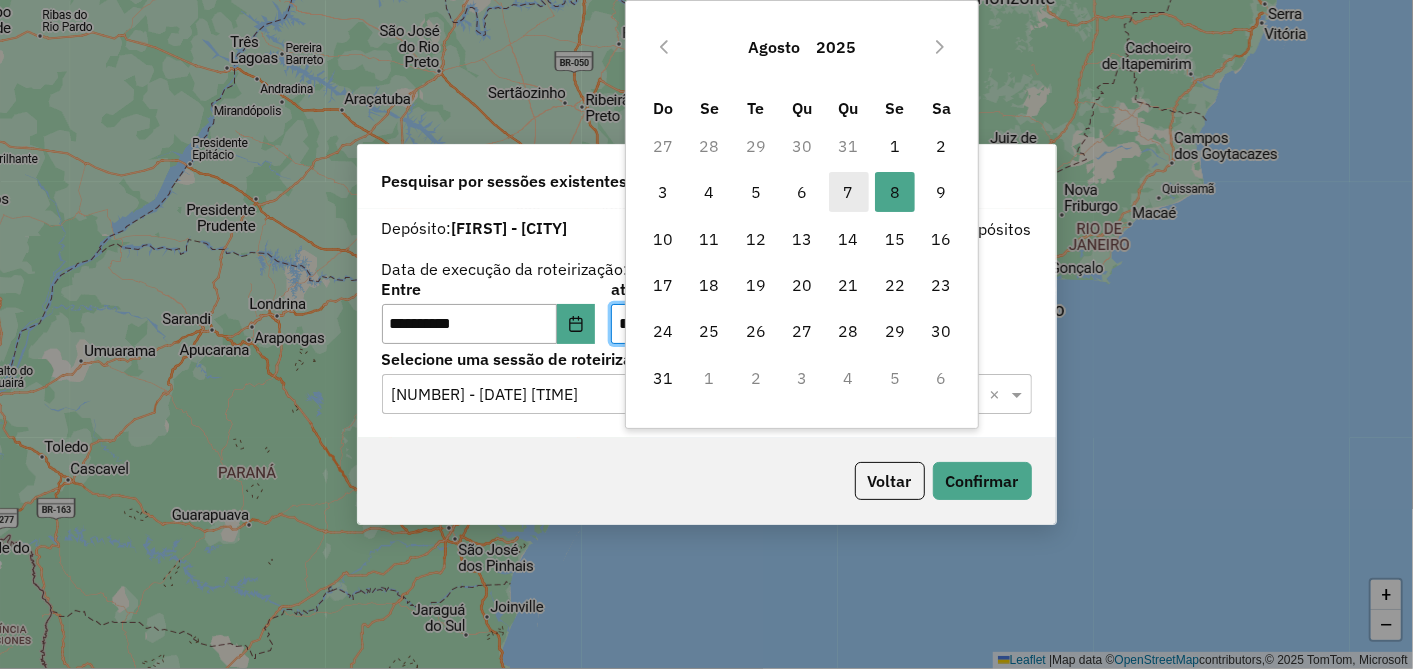 click on "7" at bounding box center [849, 192] 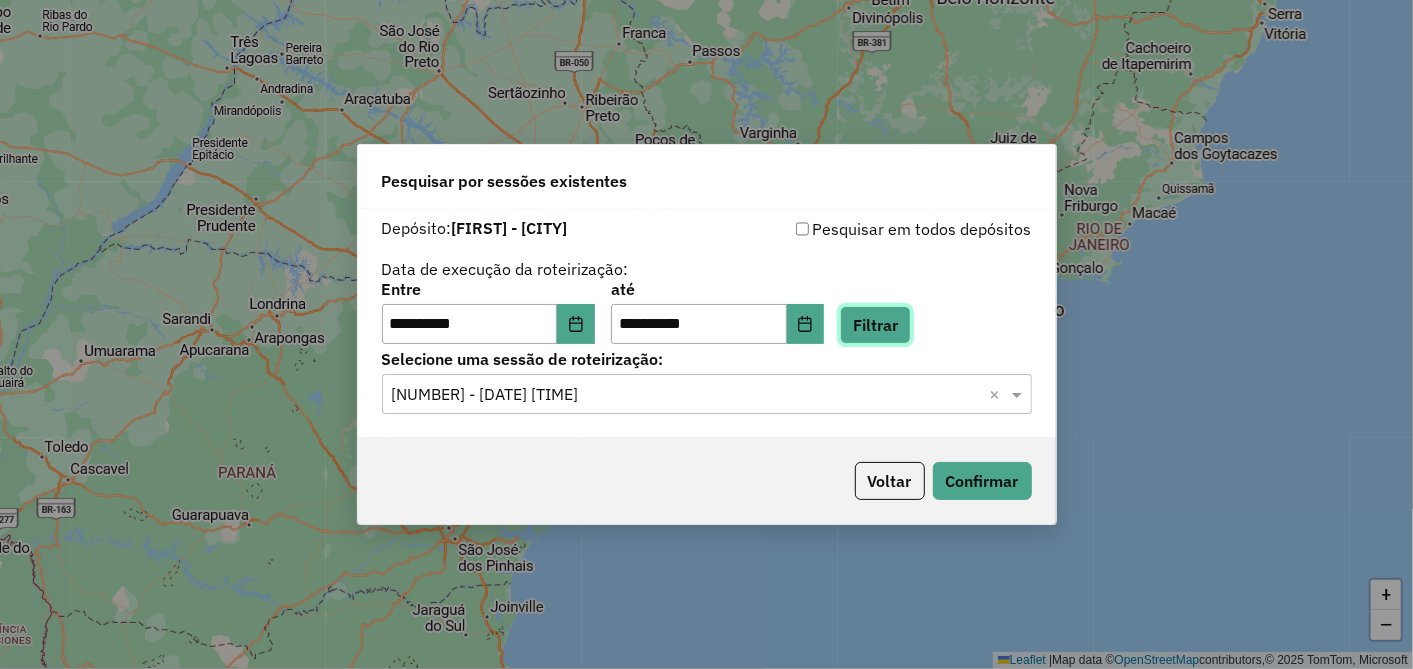 click on "Filtrar" 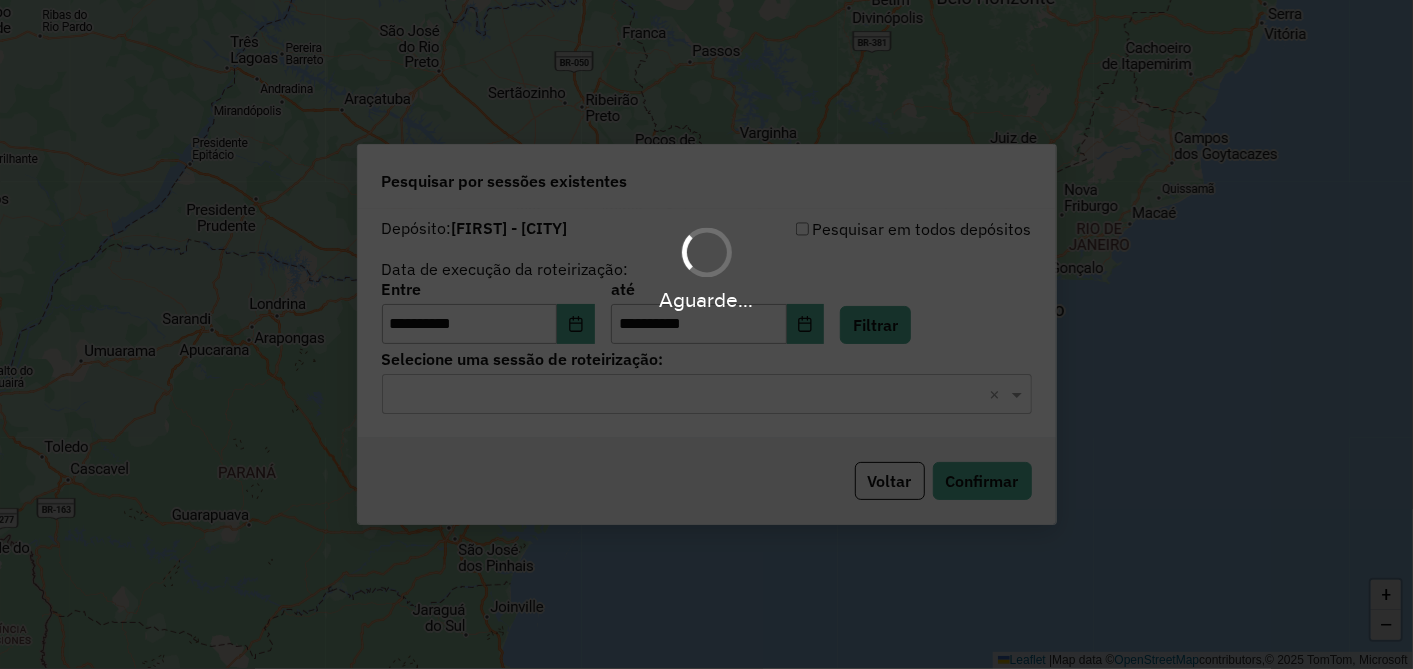 click 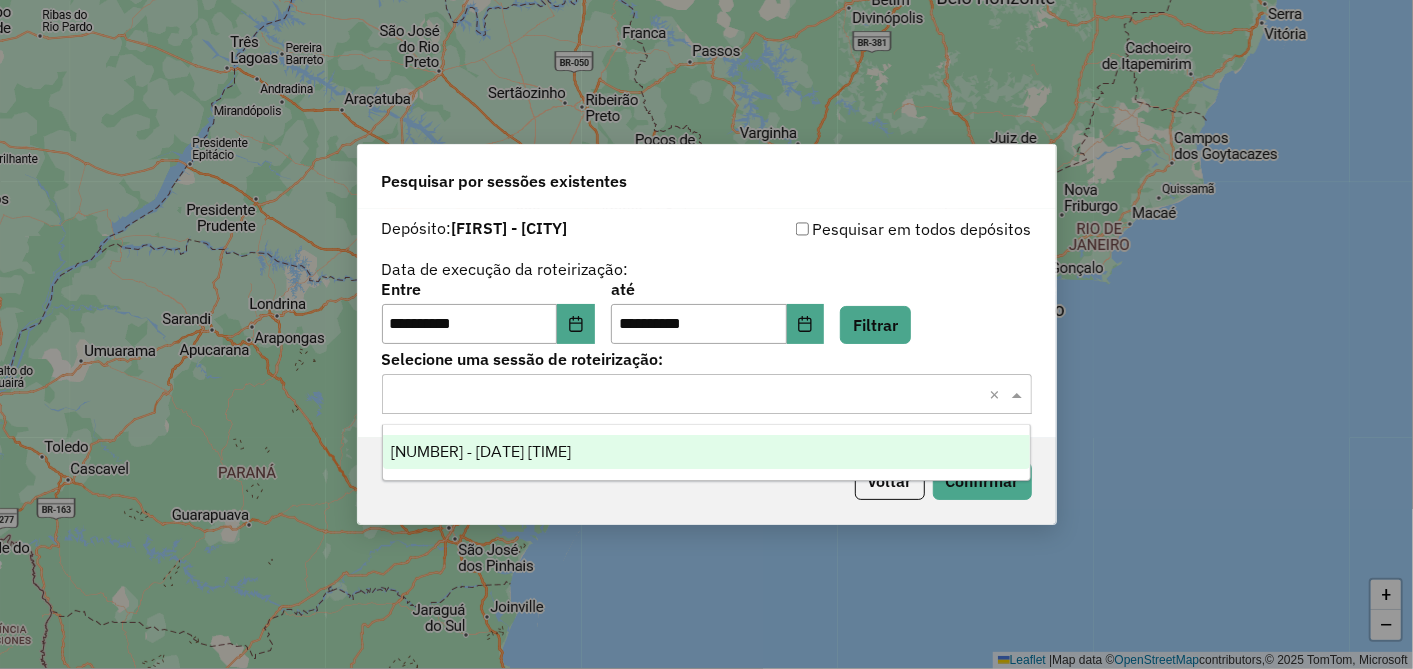 click 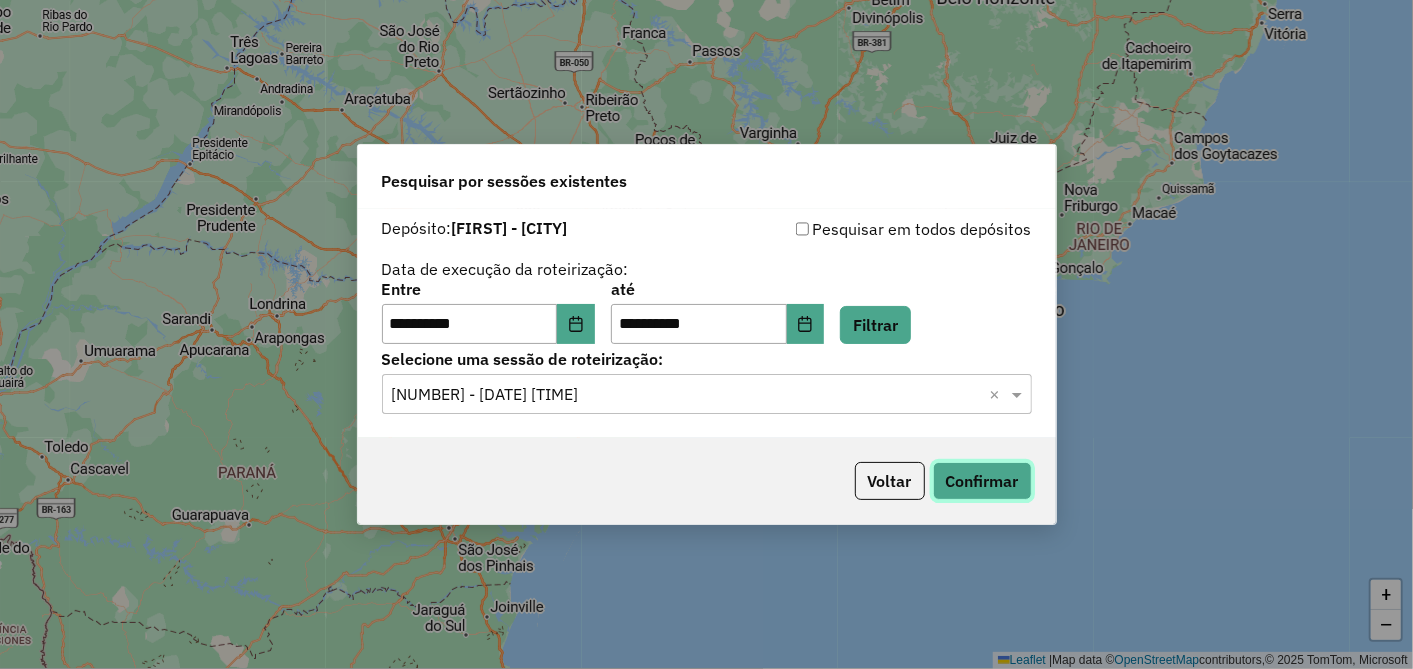 click on "Confirmar" 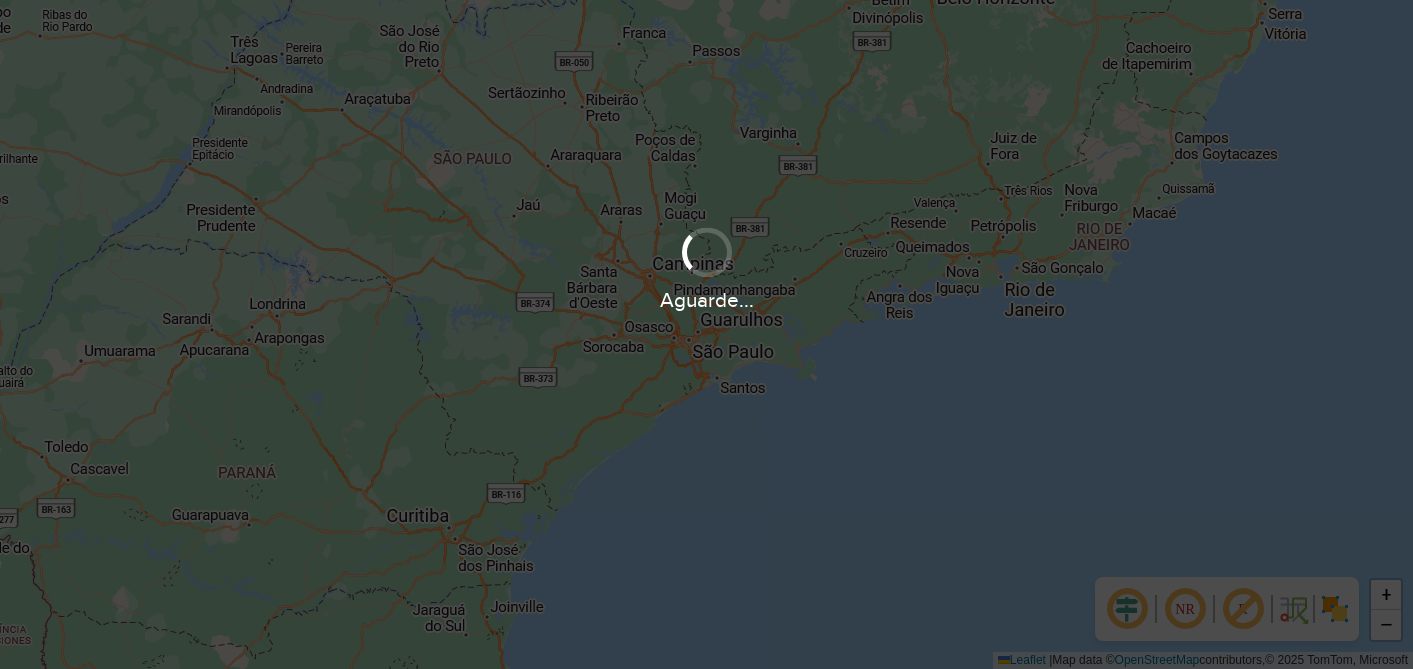 scroll, scrollTop: 0, scrollLeft: 0, axis: both 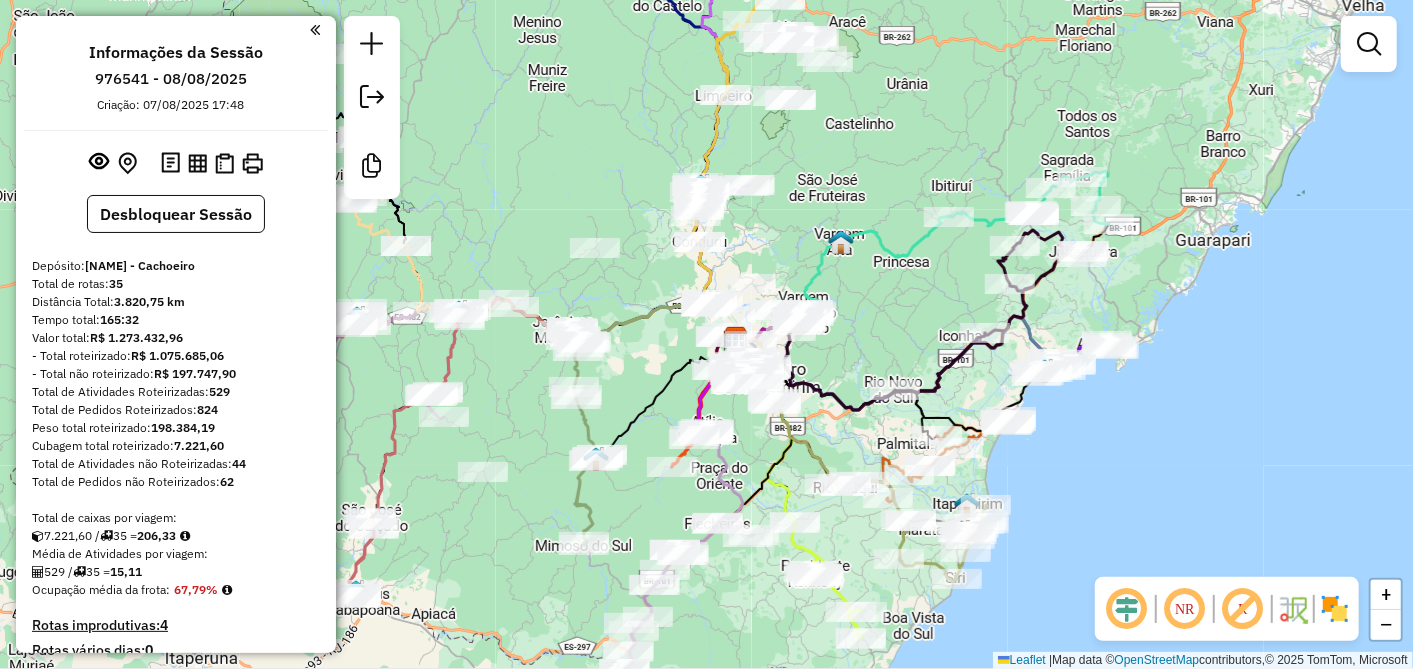 drag, startPoint x: 748, startPoint y: 226, endPoint x: 810, endPoint y: 228, distance: 62.03225 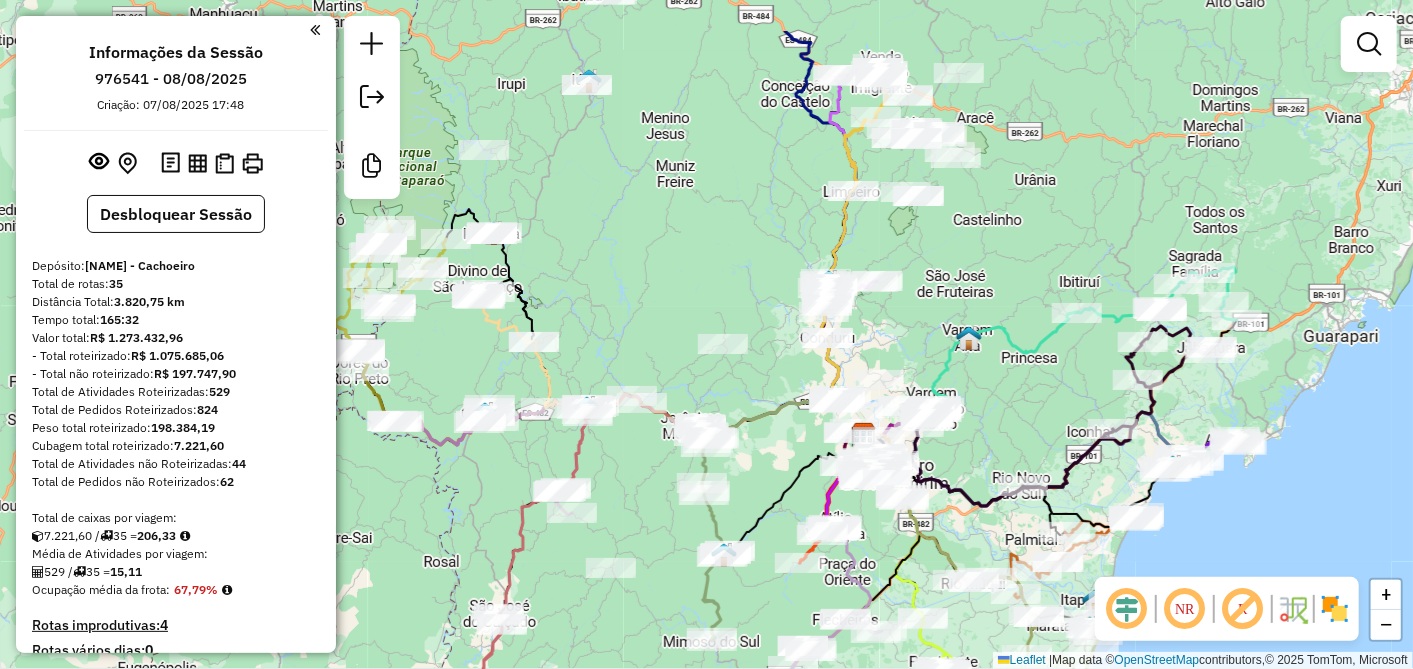drag, startPoint x: 810, startPoint y: 228, endPoint x: 904, endPoint y: 324, distance: 134.35773 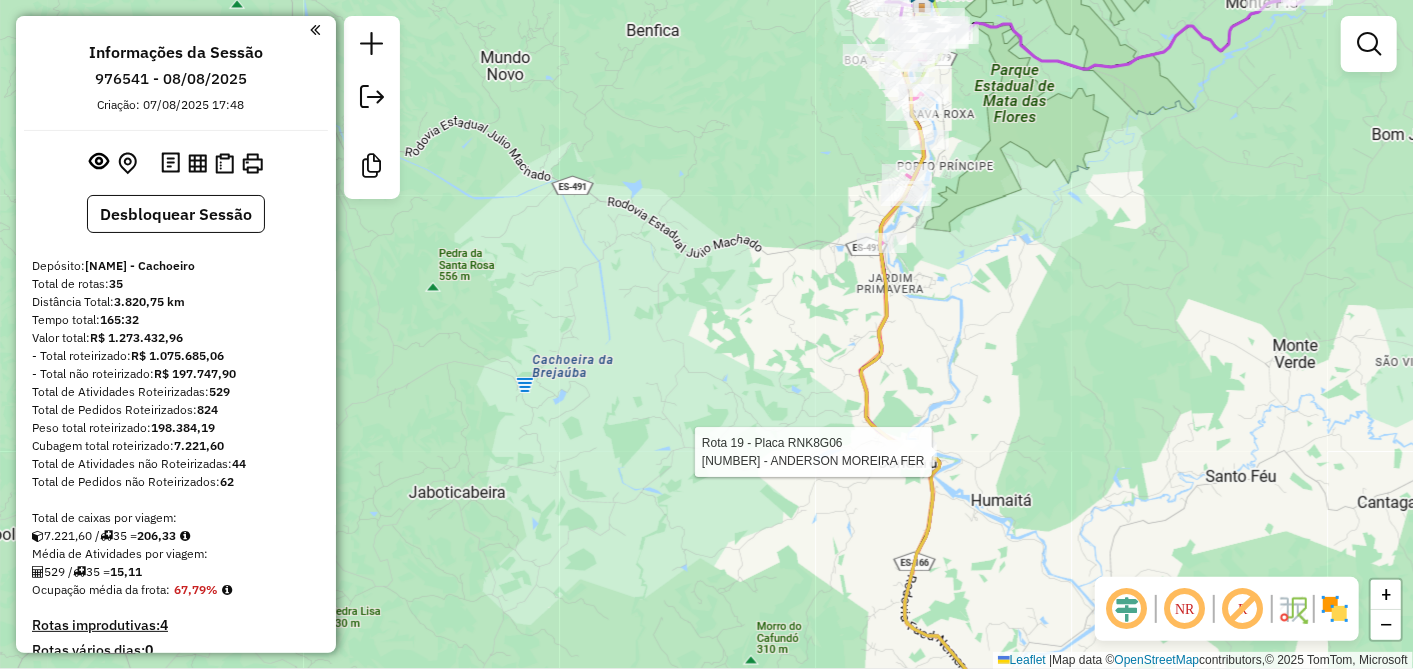 select on "**********" 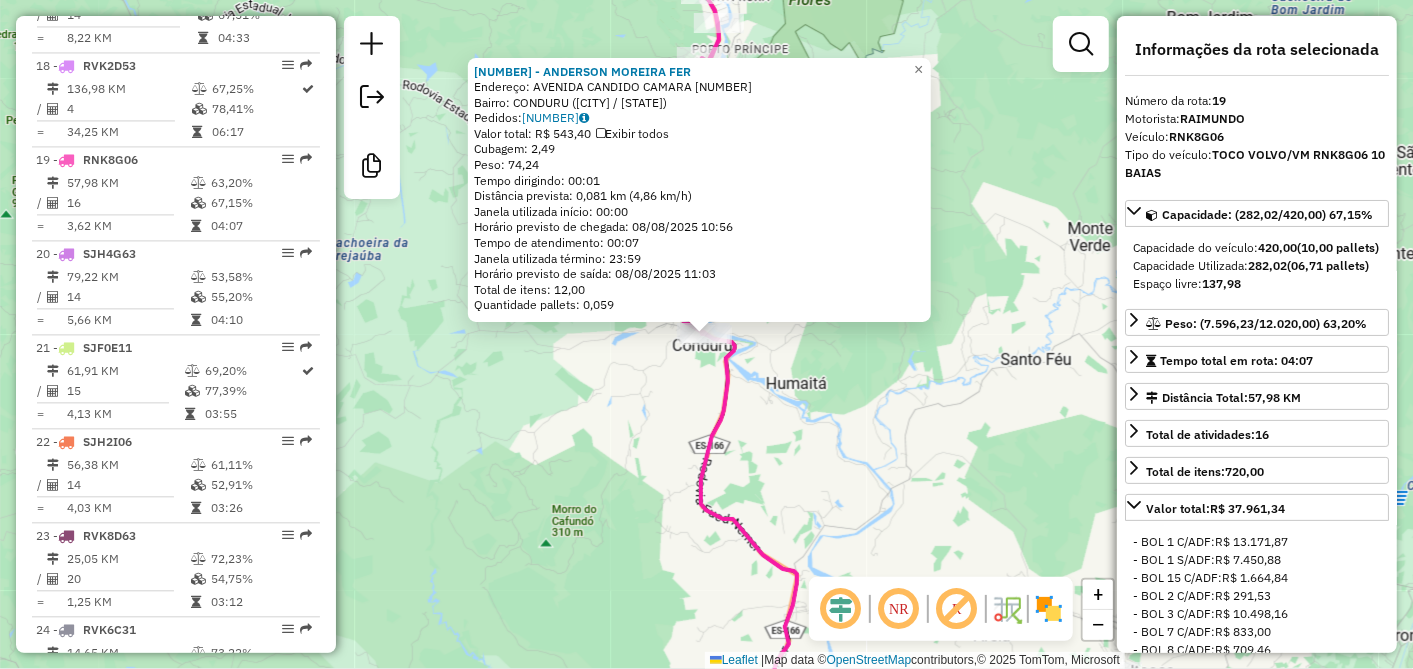 scroll, scrollTop: 2473, scrollLeft: 0, axis: vertical 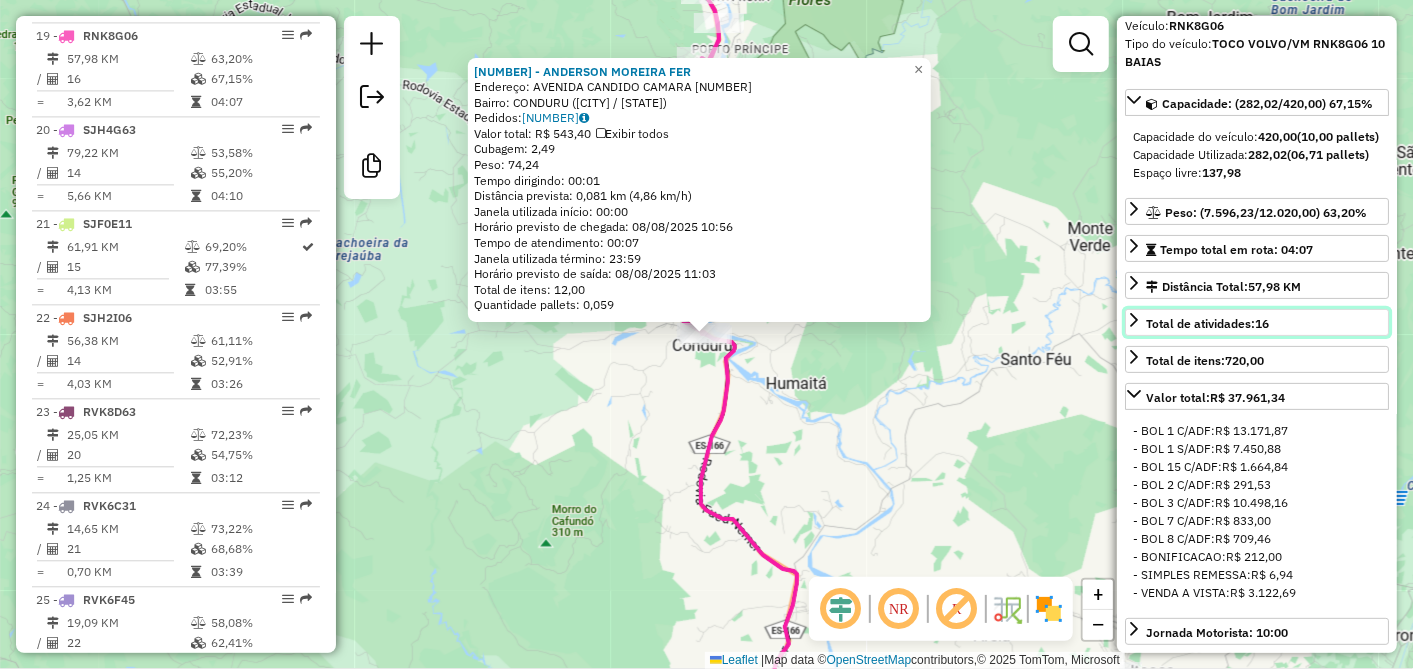 drag, startPoint x: 1277, startPoint y: 354, endPoint x: 1200, endPoint y: 357, distance: 77.05842 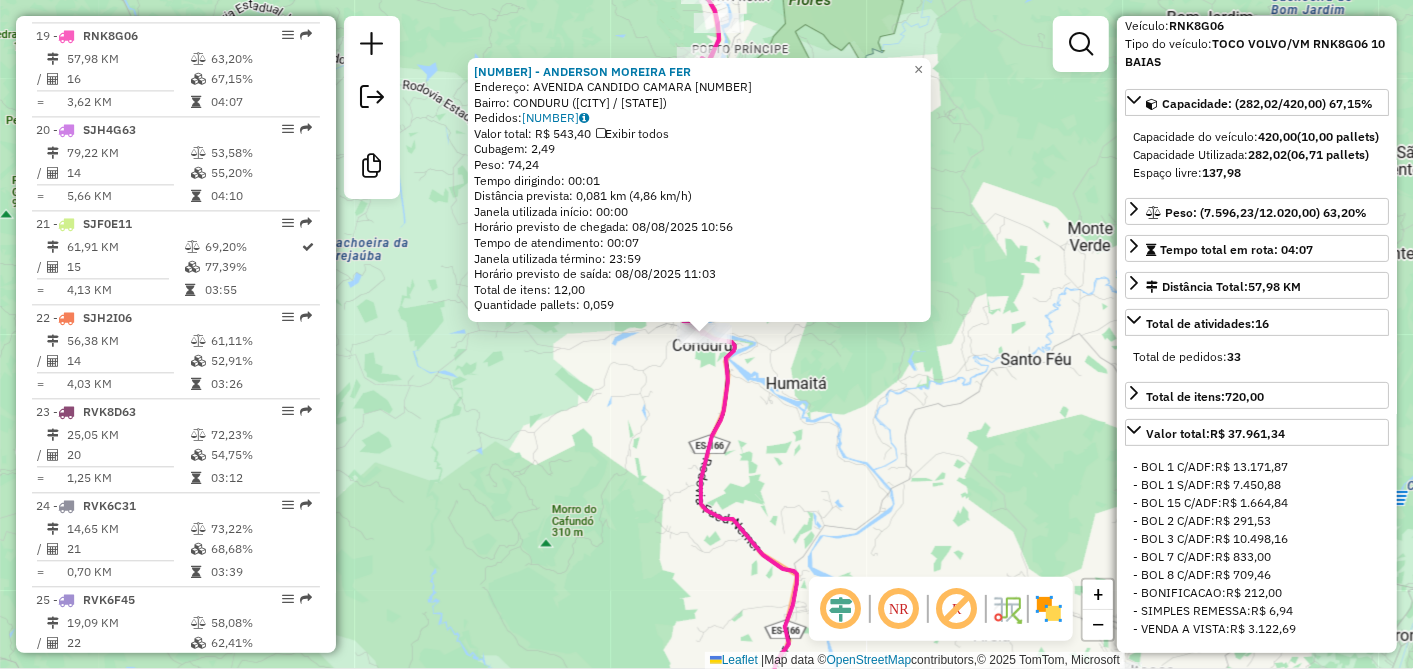 click on "[NUMBER] - ANDERSON MOREIRA FER  Endereço:  AVENIDA CANDIDO CAMARA [NUMBER]   Bairro: CONDURU ([CITY] / [STATE])   Pedidos:  [NUMBER]   Valor total: R$ [PRICE]   Exibir todos   Cubagem: [NUMBER]  Peso: [NUMBER]  Tempo dirigindo: [TIME]   Distância prevista: [NUMBER] km ([NUMBER] km/h)   Janela utilizada início: [TIME]   Horário previsto de chegada: [DATE] [TIME]   Tempo de atendimento: [TIME]   Janela utilizada término: [TIME]   Horário previsto de saída: [DATE] [TIME]   Total de itens: [NUMBER]   Quantidade pallets: [NUMBER]  × Janela de atendimento Grade de atendimento Capacidade Transportadoras Veículos Cliente Pedidos  Rotas Selecione os dias de semana para filtrar as janelas de atendimento  Seg   Ter   Qua   Qui   Sex   Sáb   Dom  Informe o período da janela de atendimento: De: [TIME] Até: [TIME]  Filtrar exatamente a janela do cliente  Considerar janela de atendimento padrão  Selecione os dias de semana para filtrar as grades de atendimento  Seg   Ter   Qua   Qui   Sex   Sáb   Dom   Peso mínimo: [NUMBER]   Peso máximo: [NUMBER]   De: [NUMBER]" 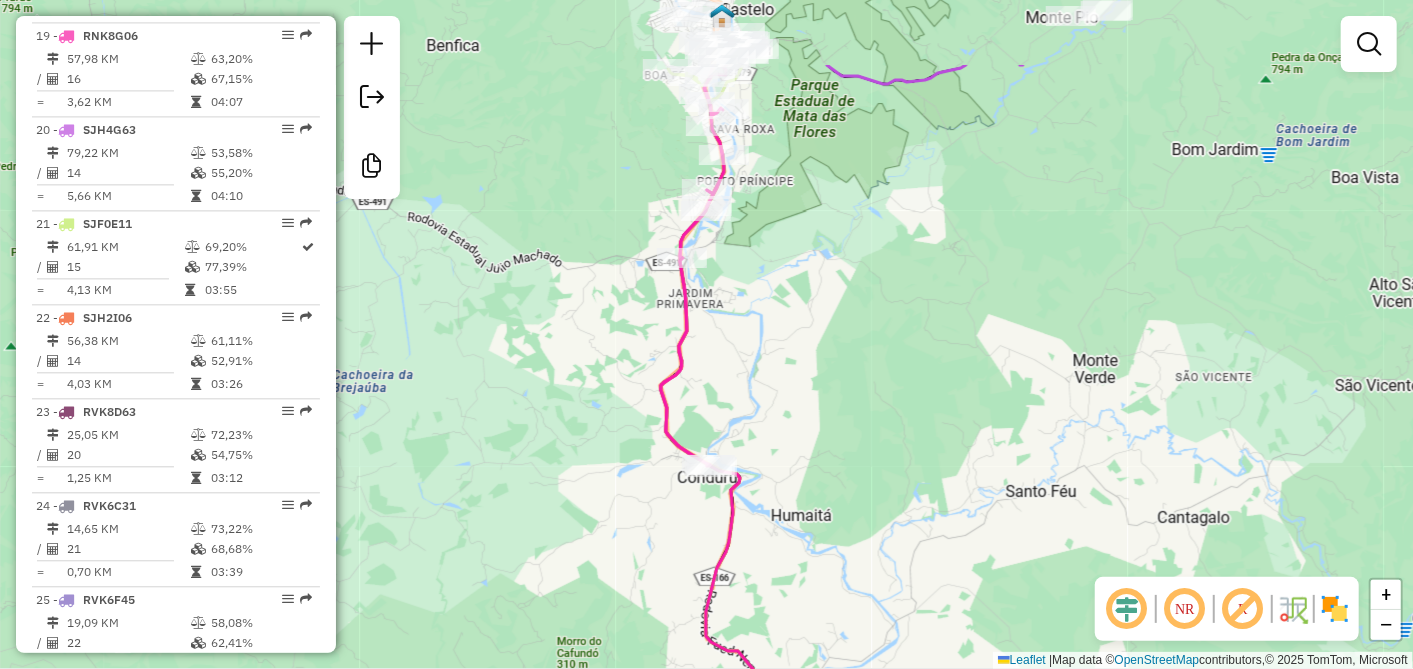 drag, startPoint x: 890, startPoint y: 434, endPoint x: 878, endPoint y: 516, distance: 82.8734 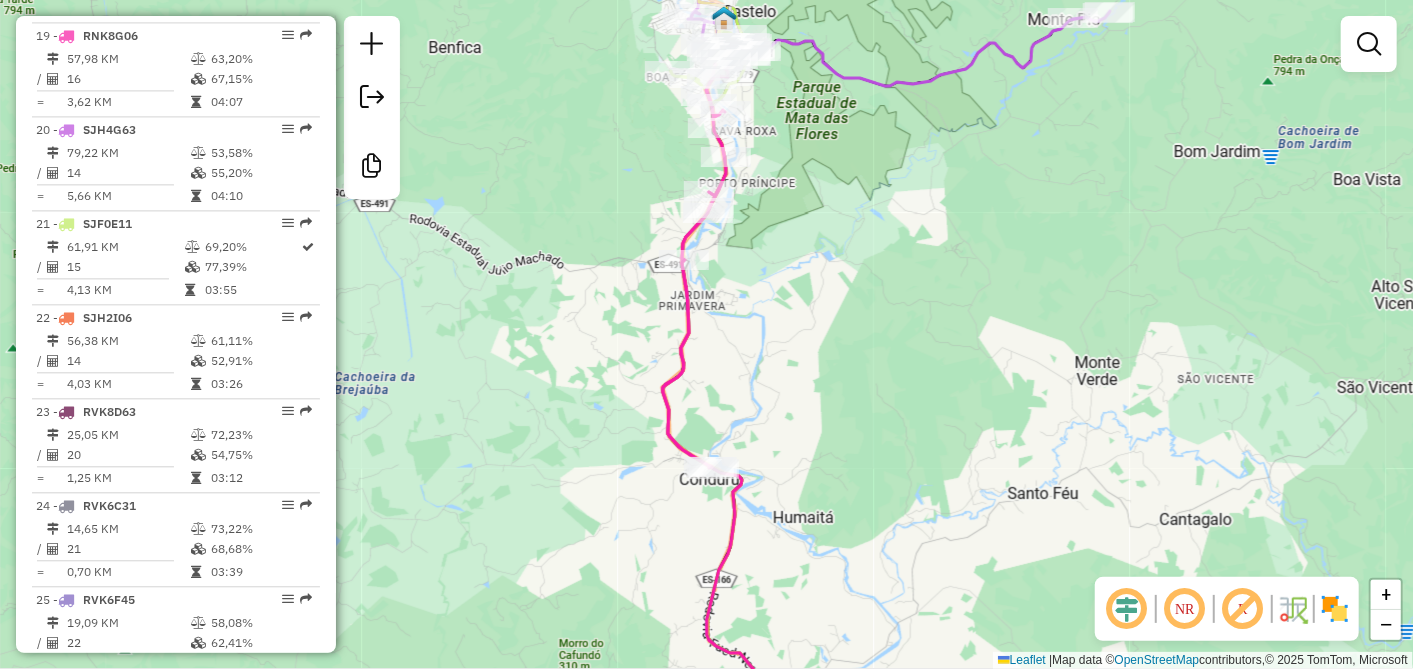 drag, startPoint x: 825, startPoint y: 367, endPoint x: 843, endPoint y: 574, distance: 207.78113 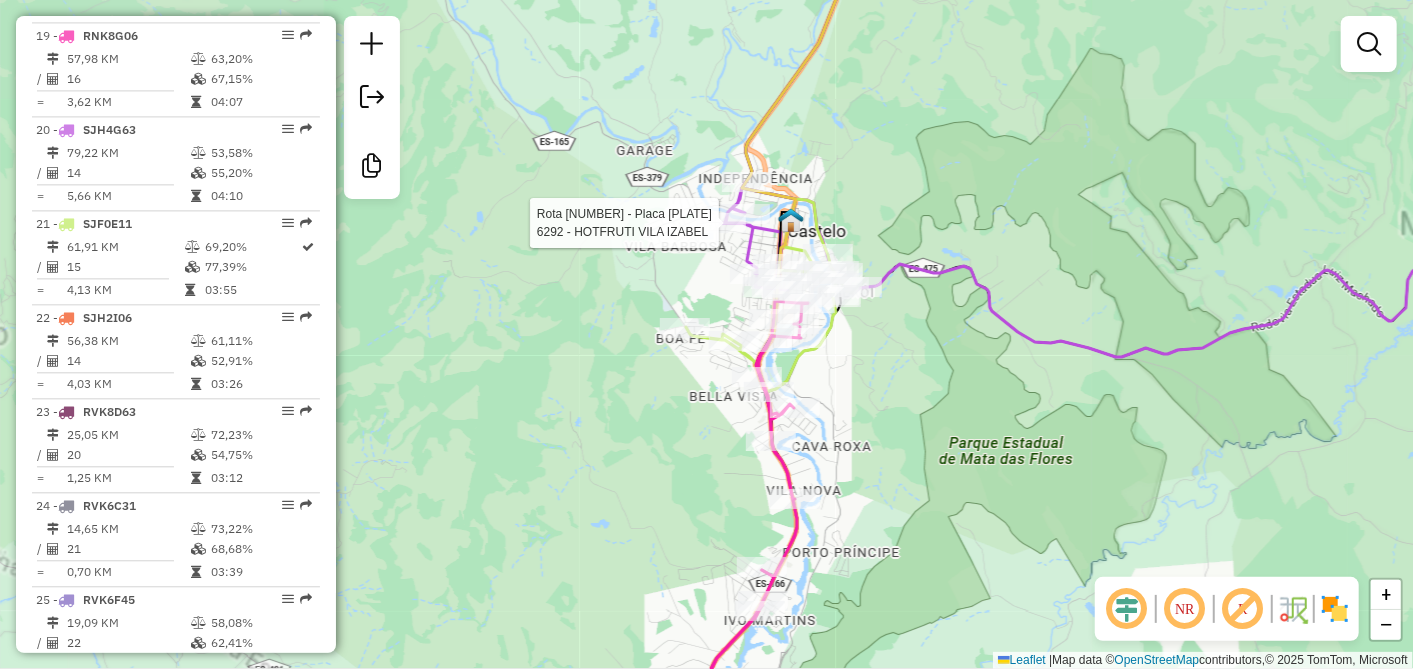 select on "**********" 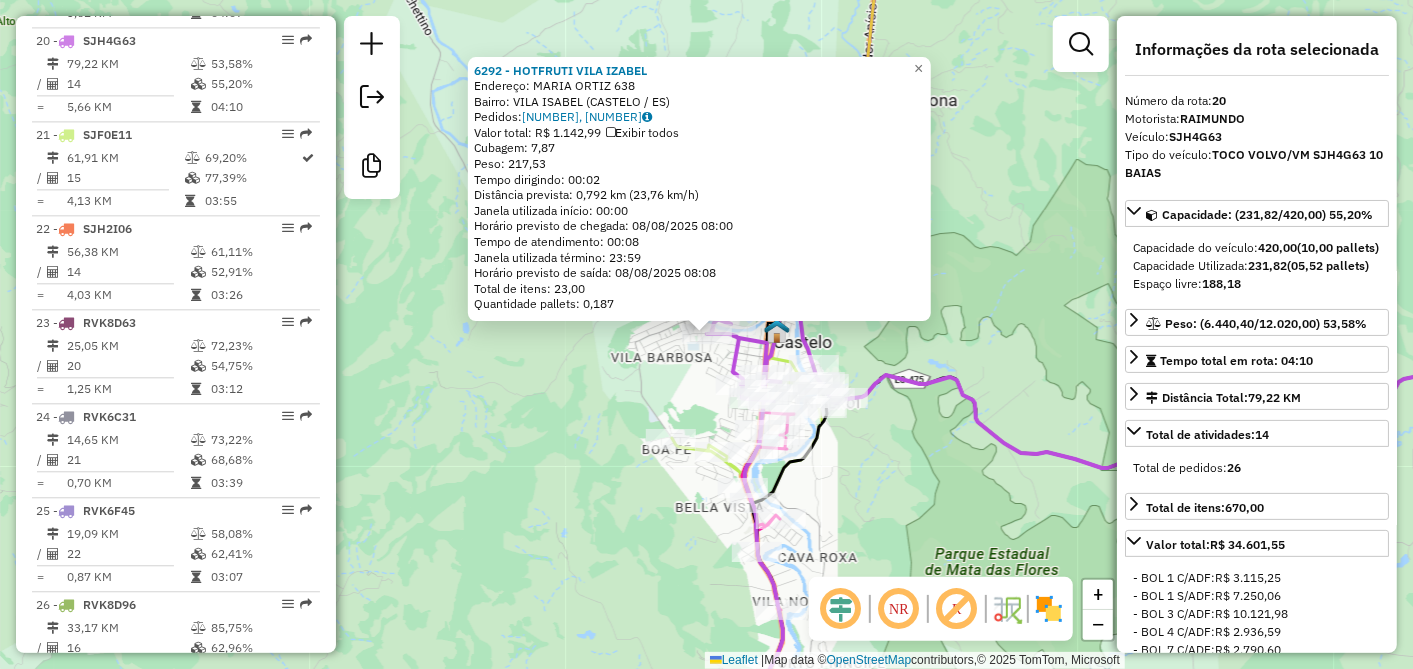 scroll, scrollTop: 2566, scrollLeft: 0, axis: vertical 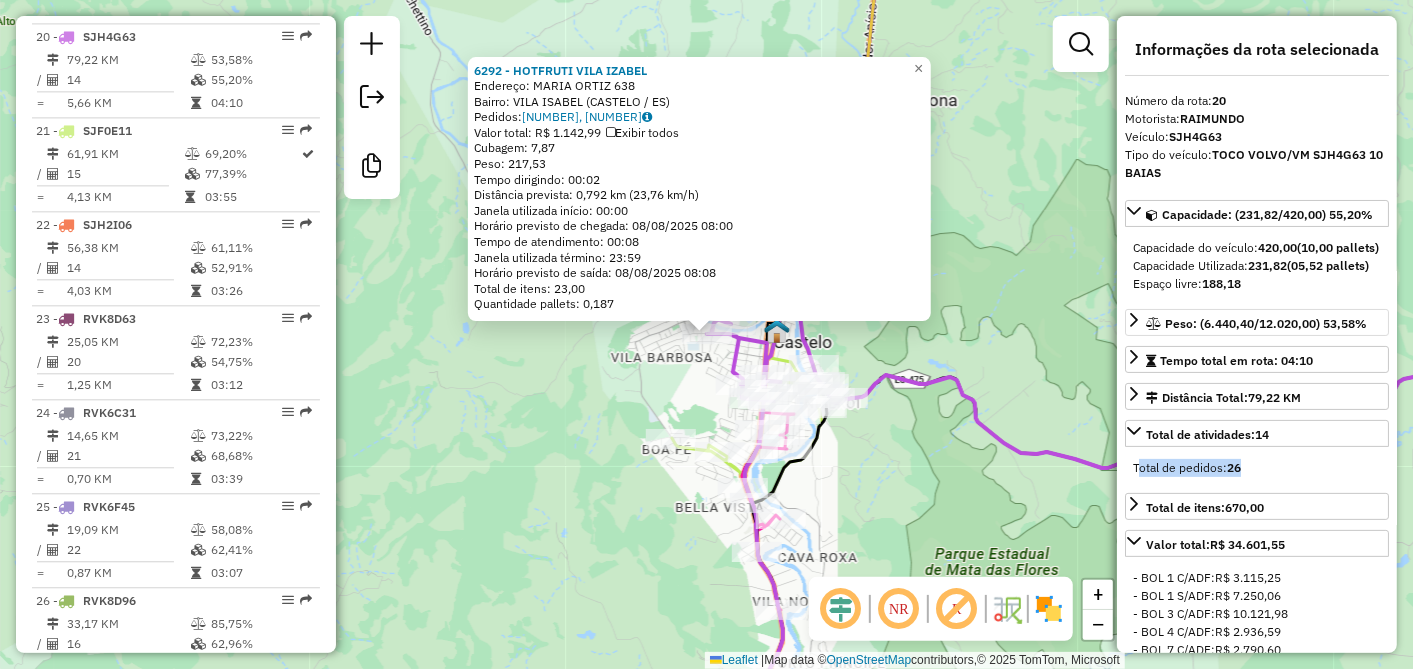 drag, startPoint x: 1282, startPoint y: 492, endPoint x: 1262, endPoint y: 366, distance: 127.57743 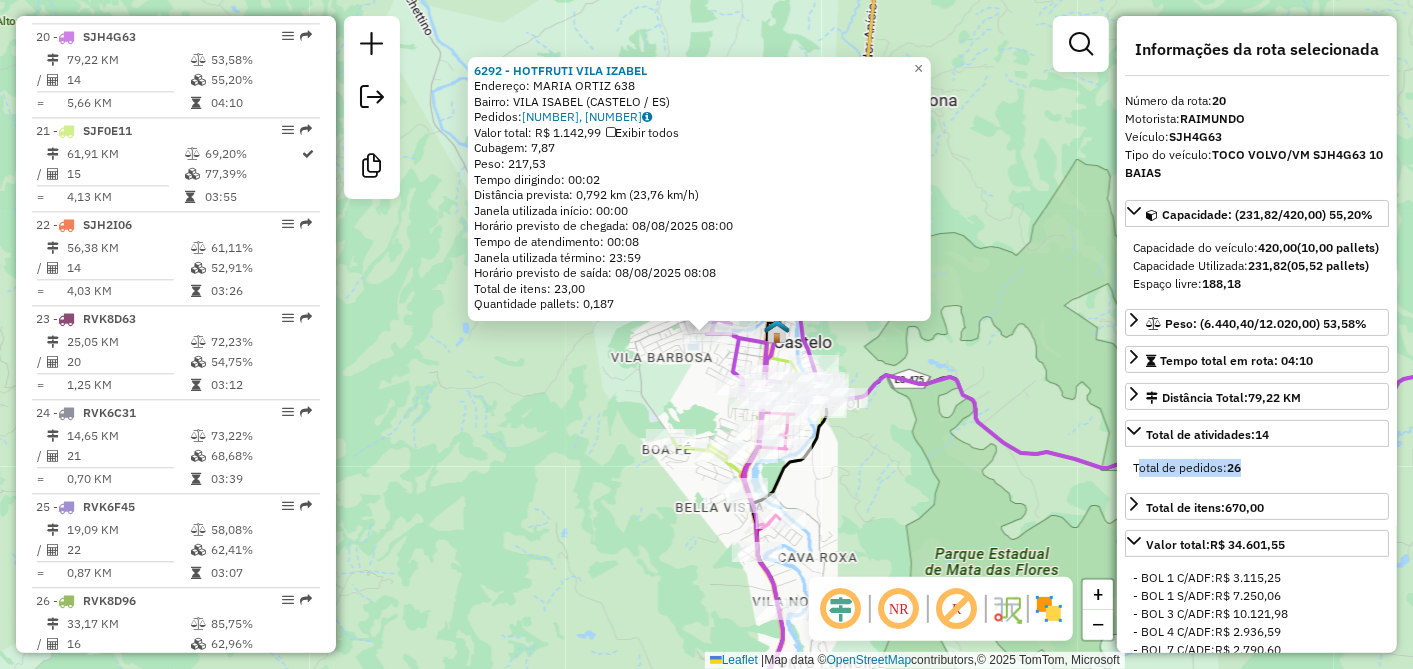 click on "[NUMBER] - HOTFRUTI VILA IZABEL  Endereço:  MARIA ORTIZ [NUMBER]   Bairro: VILA ISABEL ([CITY] / [STATE])   Pedidos:  [NUMBER], [NUMBER]   Valor total: R$ [PRICE]   Exibir todos   Cubagem: [NUMBER]  Peso: [NUMBER]  Tempo dirigindo: [TIME]   Distância prevista: [NUMBER] km ([NUMBER] km/h)   Janela utilizada início: [TIME]   Horário previsto de chegada: [DATE] [TIME]   Tempo de atendimento: [TIME]   Janela utilizada término: [TIME]   Horário previsto de saída: [DATE] [TIME]   Total de itens: [NUMBER]   Quantidade pallets: [NUMBER]  × Janela de atendimento Grade de atendimento Capacidade Transportadoras Veículos Cliente Pedidos  Rotas Selecione os dias de semana para filtrar as janelas de atendimento  Seg   Ter   Qua   Qui   Sex   Sáb   Dom  Informe o período da janela de atendimento: De: [TIME] Até: [TIME]  Filtrar exatamente a janela do cliente  Considerar janela de atendimento padrão  Selecione os dias de semana para filtrar as grades de atendimento  Seg   Ter   Qua   Qui   Sex   Sáb   Dom   Peso mínimo: [NUMBER]   Peso máximo: [NUMBER]   De: [NUMBER]  Até: [NUMBER]" 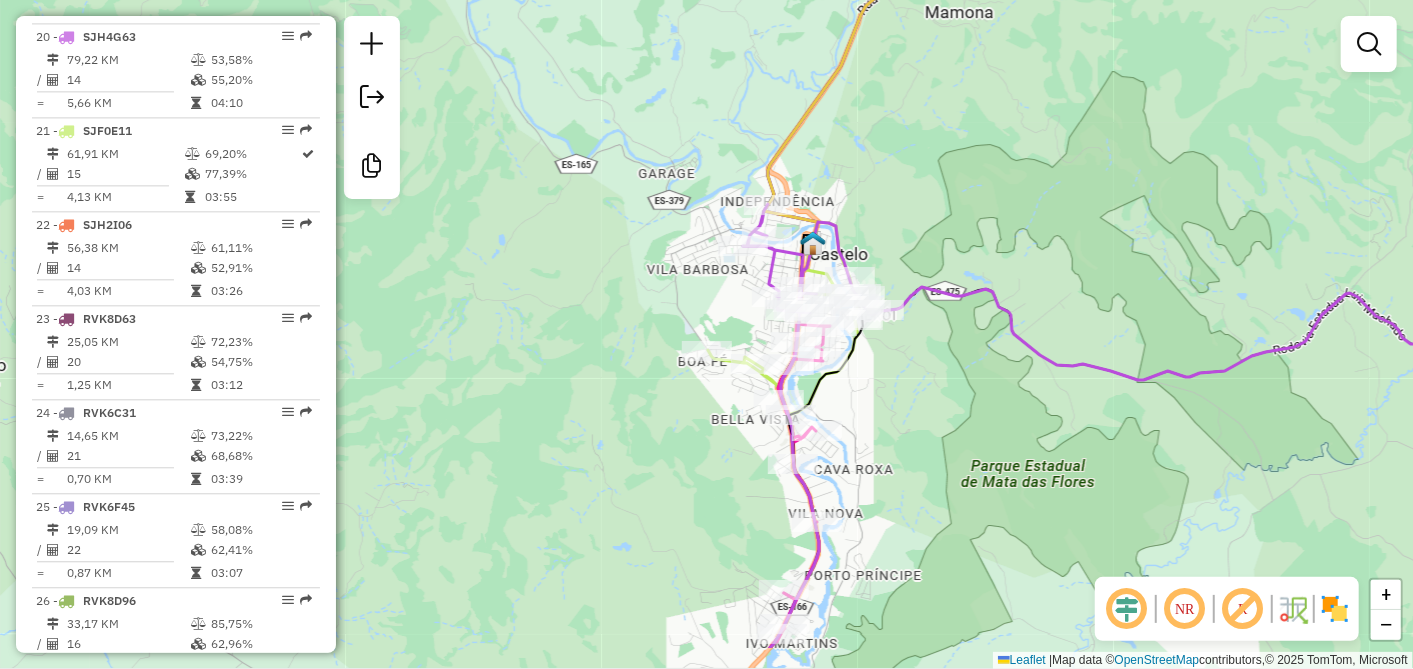 drag, startPoint x: 862, startPoint y: 448, endPoint x: 913, endPoint y: 316, distance: 141.50972 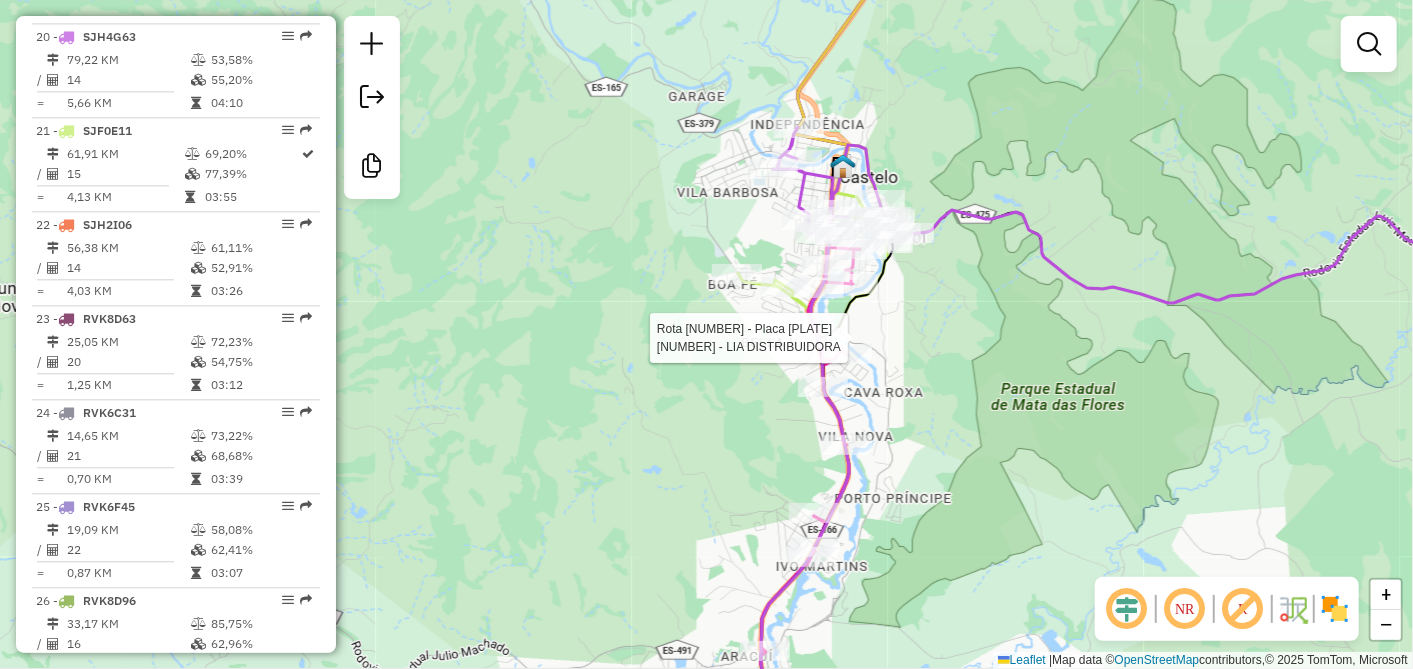 select on "**********" 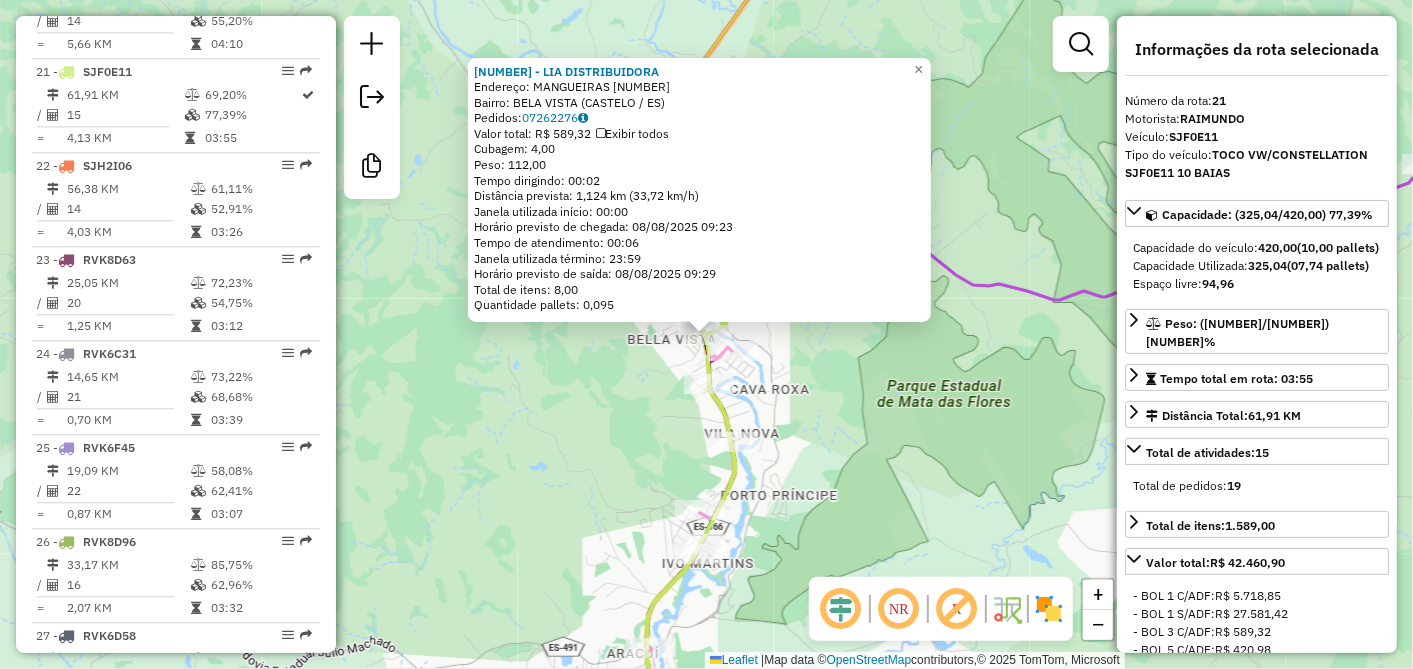 scroll, scrollTop: 2660, scrollLeft: 0, axis: vertical 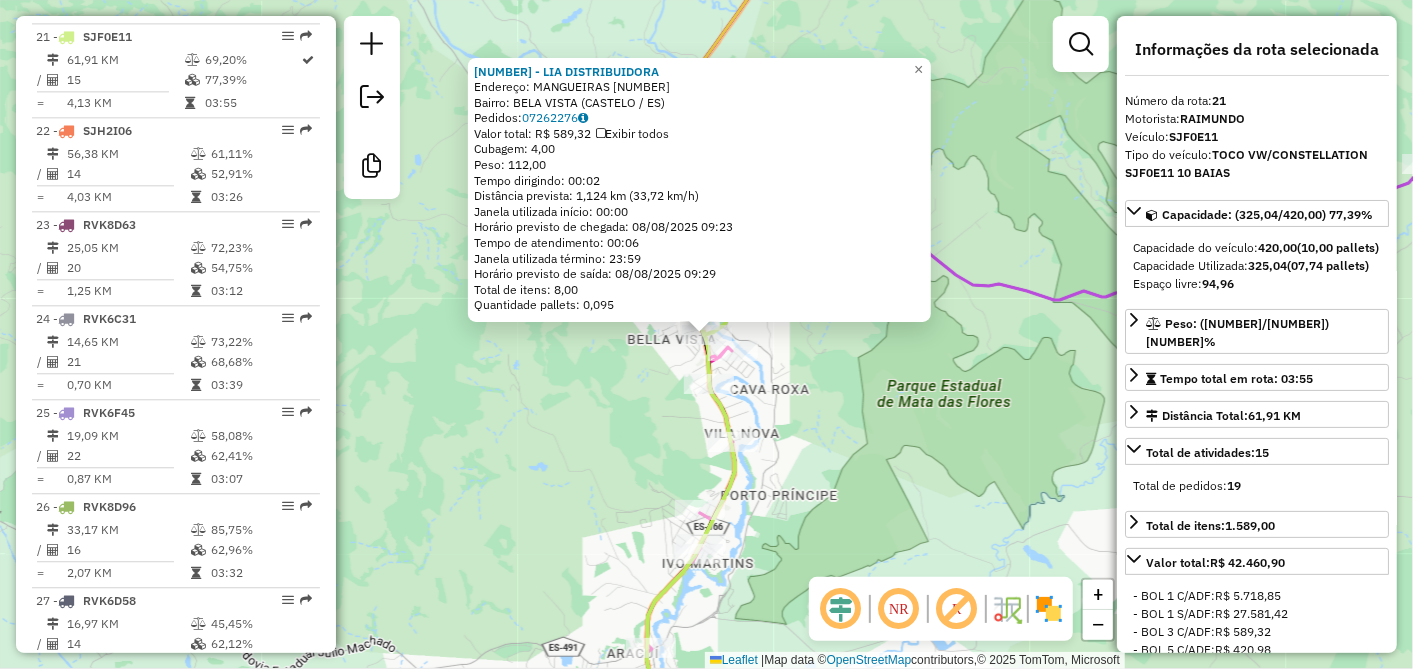 click on "[NUMBER] - LIA DISTRIBUIDORA  Endereço:  MANGUEIRAS [NUMBER]   Bairro: BELA VISTA ([CITY] / [STATE])   Pedidos:  [NUMBER]   Valor total: R$ [PRICE]   Exibir todos   Cubagem: [NUMBER]  Peso: [NUMBER]  Tempo dirigindo: [TIME]   Distância prevista: [NUMBER] km ([NUMBER] km/h)   Janela utilizada início: [TIME]   Horário previsto de chegada: [DATE] [TIME]   Tempo de atendimento: [TIME]   Janela utilizada término: [TIME]   Horário previsto de saída: [DATE] [TIME]   Total de itens: [NUMBER]   Quantidade pallets: [NUMBER]  × Janela de atendimento Grade de atendimento Capacidade Transportadoras Veículos Cliente Pedidos  Rotas Selecione os dias de semana para filtrar as janelas de atendimento  Seg   Ter   Qua   Qui   Sex   Sáb   Dom  Informe o período da janela de atendimento: De: [TIME] Até: [TIME]  Filtrar exatamente a janela do cliente  Considerar janela de atendimento padrão  Selecione os dias de semana para filtrar as grades de atendimento  Seg   Ter   Qua   Qui   Sex   Sáb   Dom   Considerar clientes sem dia de atendimento cadastrado  De: [NUMBER]  +" 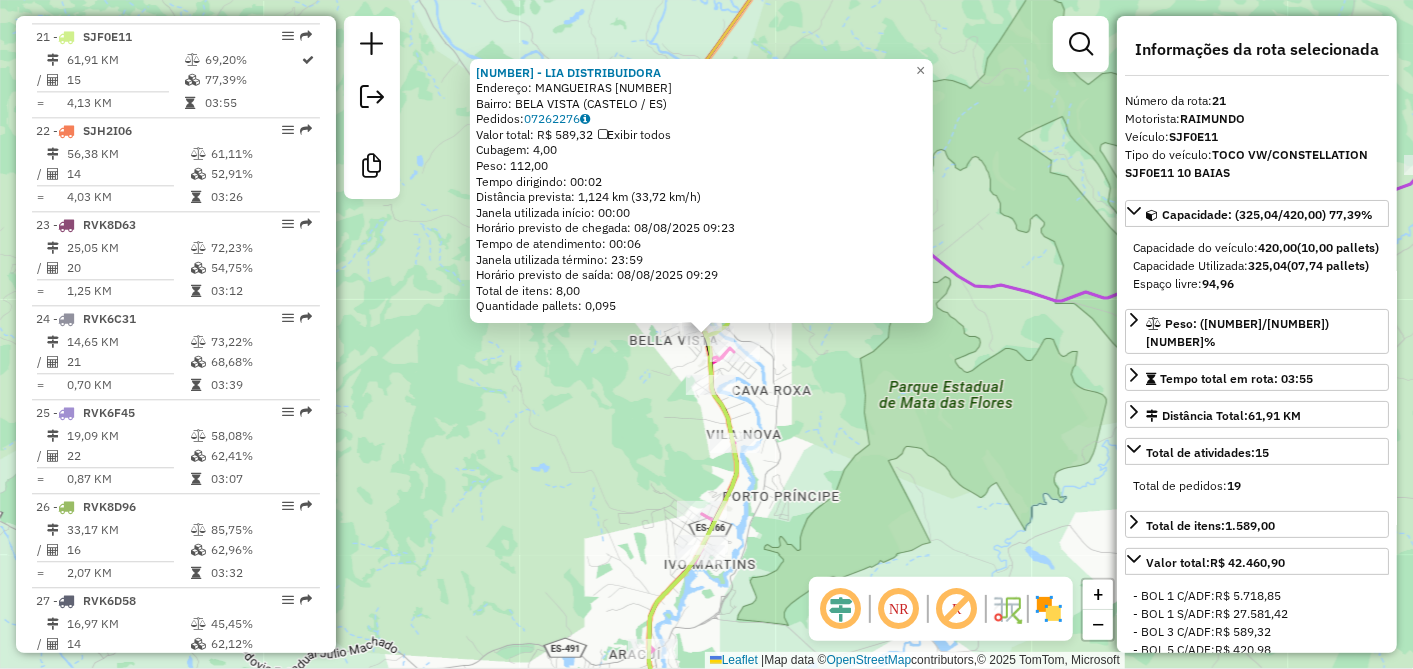 click on "[NUMBER] - LIA DISTRIBUIDORA  Endereço:  MANGUEIRAS [NUMBER]   Bairro: BELA VISTA ([CITY] / [STATE])   Pedidos:  [NUMBER]   Valor total: R$ [PRICE]   Exibir todos   Cubagem: [NUMBER]  Peso: [NUMBER]  Tempo dirigindo: [TIME]   Distância prevista: [NUMBER] km ([NUMBER] km/h)   Janela utilizada início: [TIME]   Horário previsto de chegada: [DATE] [TIME]   Tempo de atendimento: [TIME]   Janela utilizada término: [TIME]   Horário previsto de saída: [DATE] [TIME]   Total de itens: [NUMBER]   Quantidade pallets: [NUMBER]  × Janela de atendimento Grade de atendimento Capacidade Transportadoras Veículos Cliente Pedidos  Rotas Selecione os dias de semana para filtrar as janelas de atendimento  Seg   Ter   Qua   Qui   Sex   Sáb   Dom  Informe o período da janela de atendimento: De: [TIME] Até: [TIME]  Filtrar exatamente a janela do cliente  Considerar janela de atendimento padrão  Selecione os dias de semana para filtrar as grades de atendimento  Seg   Ter   Qua   Qui   Sex   Sáb   Dom   Considerar clientes sem dia de atendimento cadastrado  De: [NUMBER]  +" 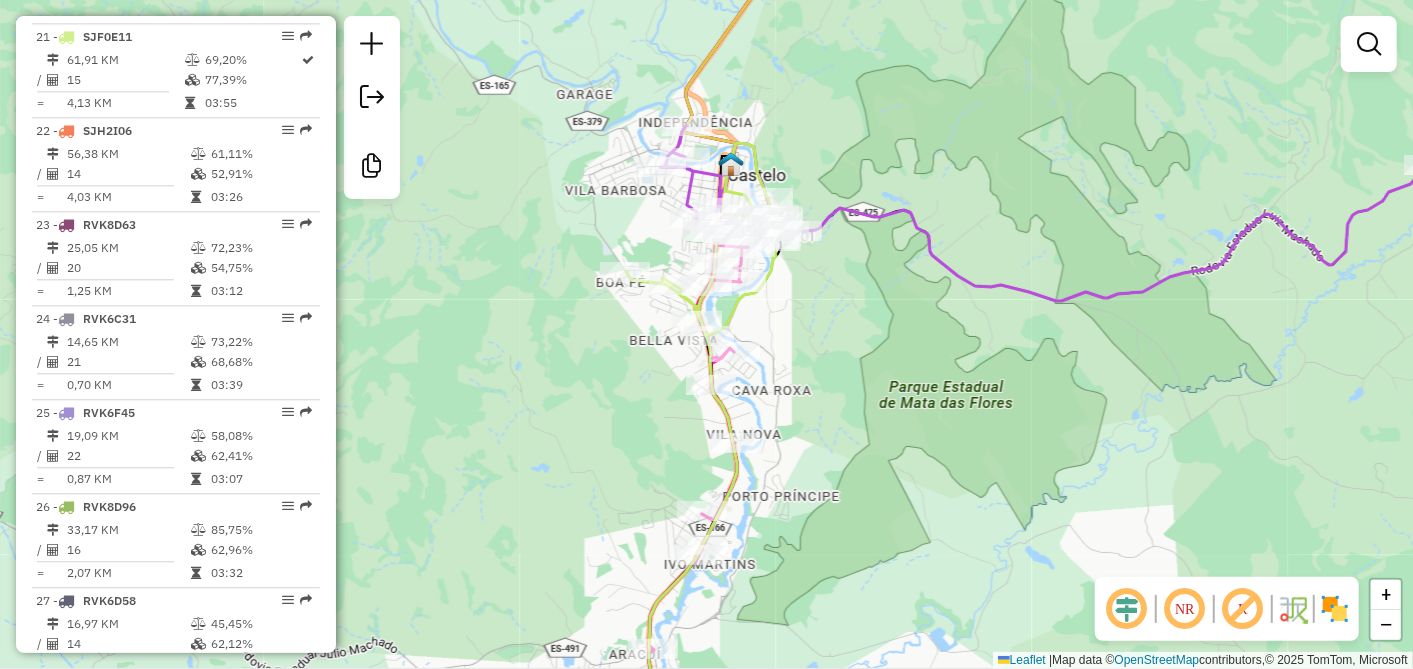drag, startPoint x: 922, startPoint y: 401, endPoint x: 352, endPoint y: 385, distance: 570.2245 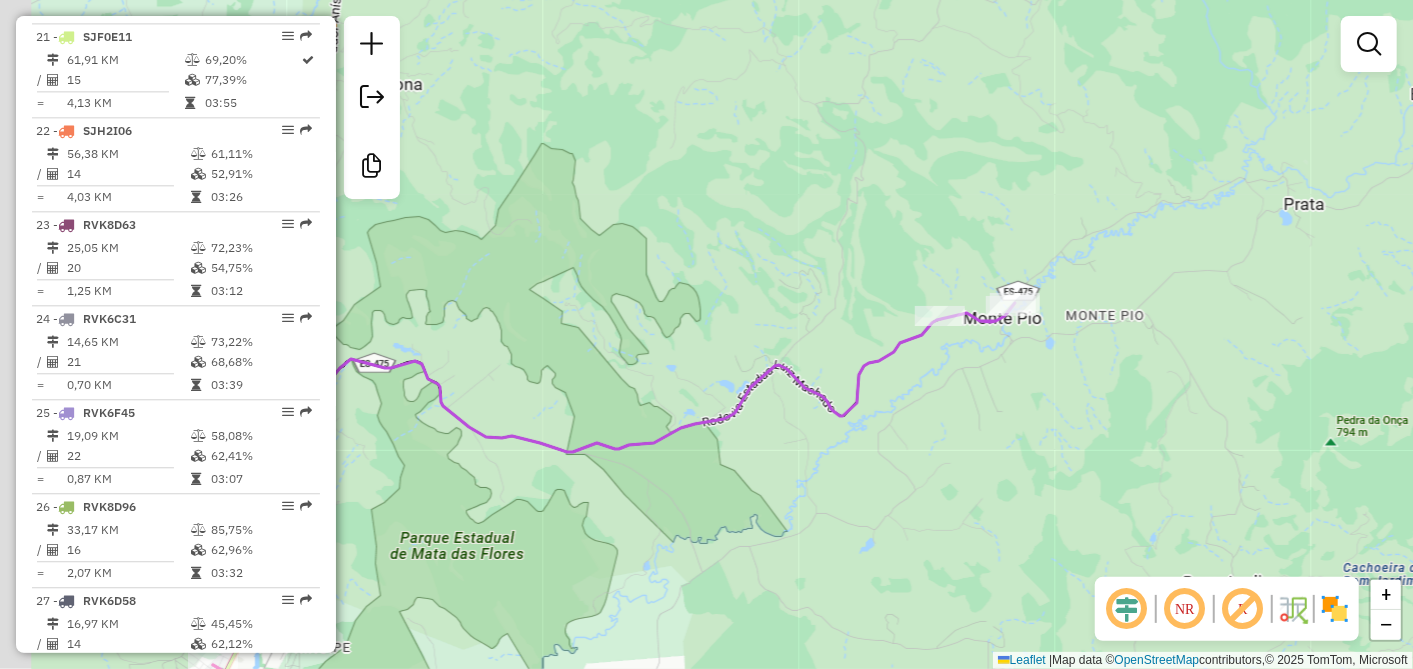 drag, startPoint x: 954, startPoint y: 191, endPoint x: 1022, endPoint y: 350, distance: 172.93062 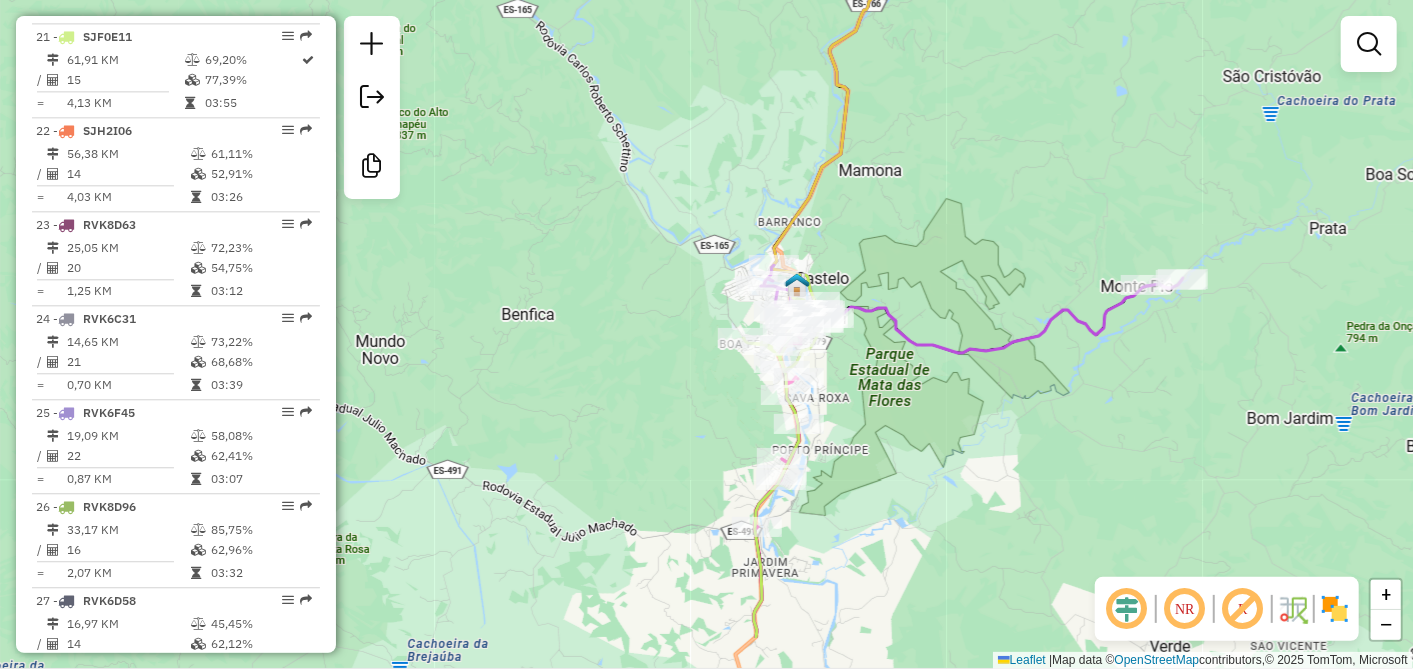 drag, startPoint x: 1062, startPoint y: 482, endPoint x: 1156, endPoint y: 362, distance: 152.4336 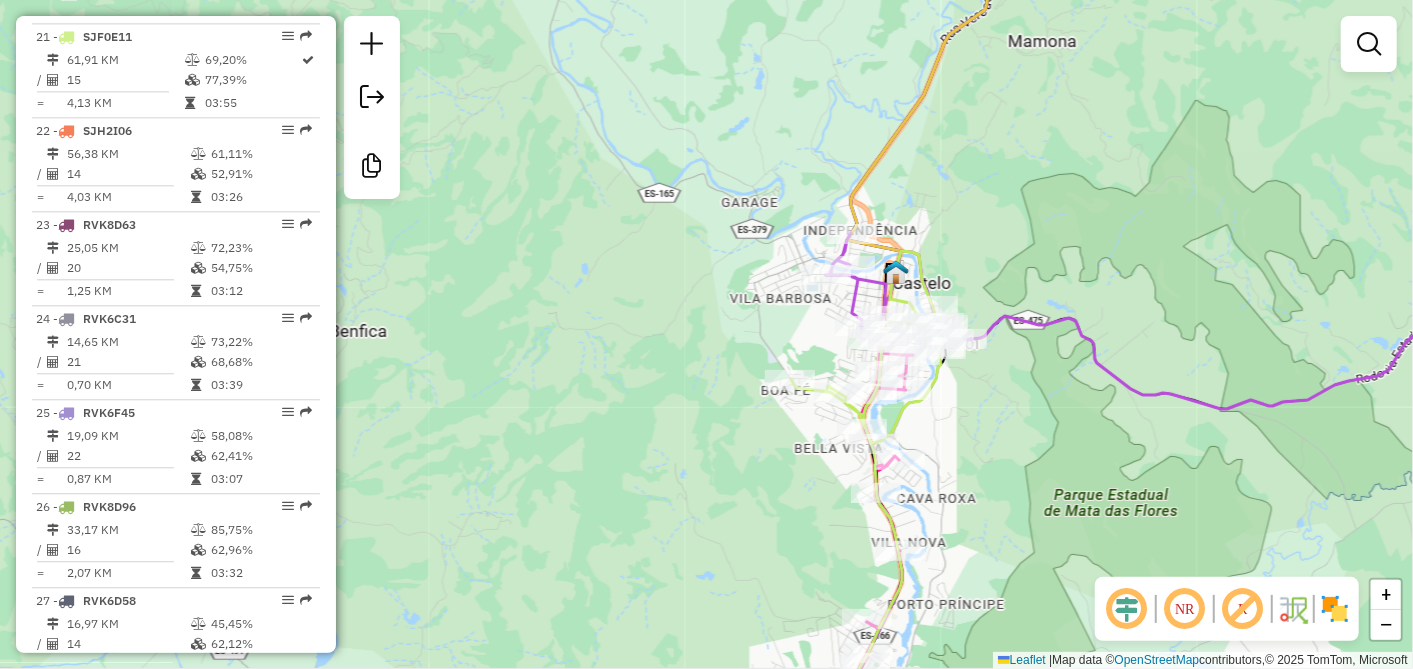click on "Janela de atendimento Grade de atendimento Capacidade Transportadoras Veículos Cliente Pedidos  Rotas Selecione os dias de semana para filtrar as janelas de atendimento  Seg   Ter   Qua   Qui   Sex   Sáb   Dom  Informe o período da janela de atendimento: De: Até:  Filtrar exatamente a janela do cliente  Considerar janela de atendimento padrão  Selecione os dias de semana para filtrar as grades de atendimento  Seg   Ter   Qua   Qui   Sex   Sáb   Dom   Considerar clientes sem dia de atendimento cadastrado  Clientes fora do dia de atendimento selecionado Filtrar as atividades entre os valores definidos abaixo:  Peso mínimo:   Peso máximo:   Cubagem mínima:   Cubagem máxima:   De:   Até:  Filtrar as atividades entre o tempo de atendimento definido abaixo:  De:   Até:   Considerar capacidade total dos clientes não roteirizados Transportadora: Selecione um ou mais itens Tipo de veículo: Selecione um ou mais itens Veículo: Selecione um ou mais itens Motorista: Selecione um ou mais itens Nome: Rótulo:" 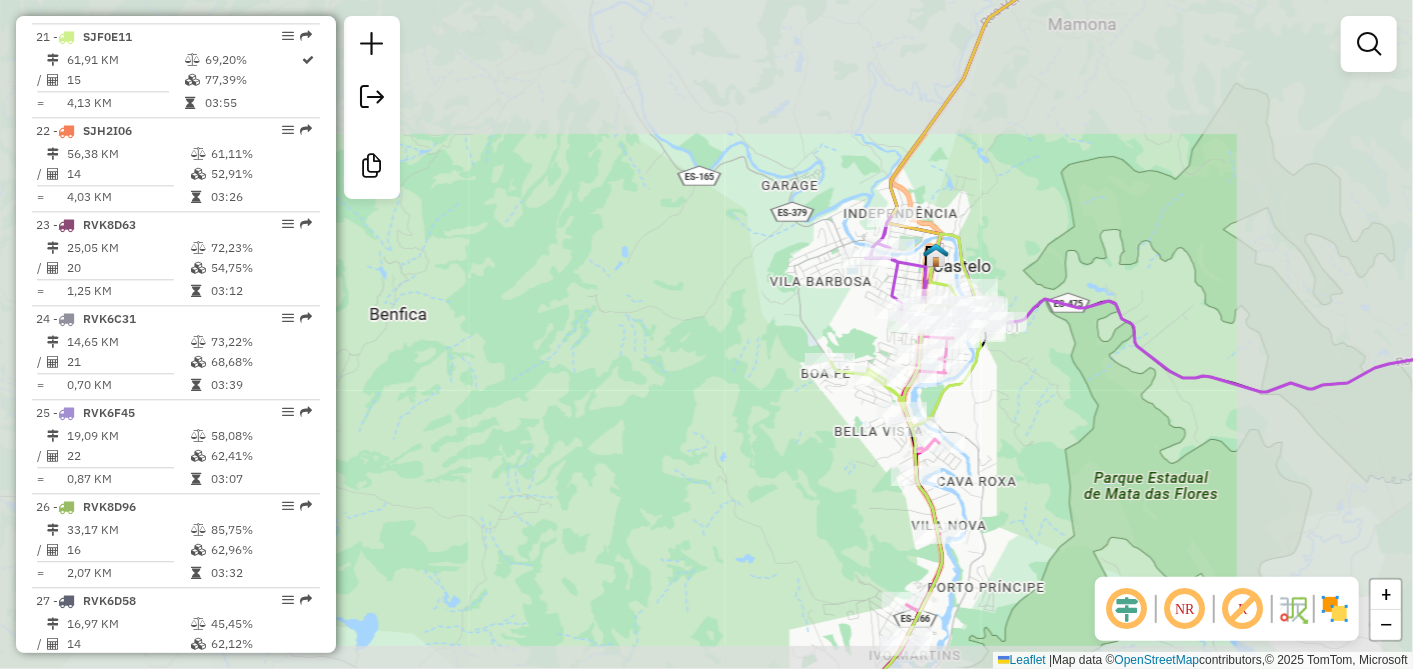 drag, startPoint x: 1051, startPoint y: 475, endPoint x: 1022, endPoint y: 380, distance: 99.32774 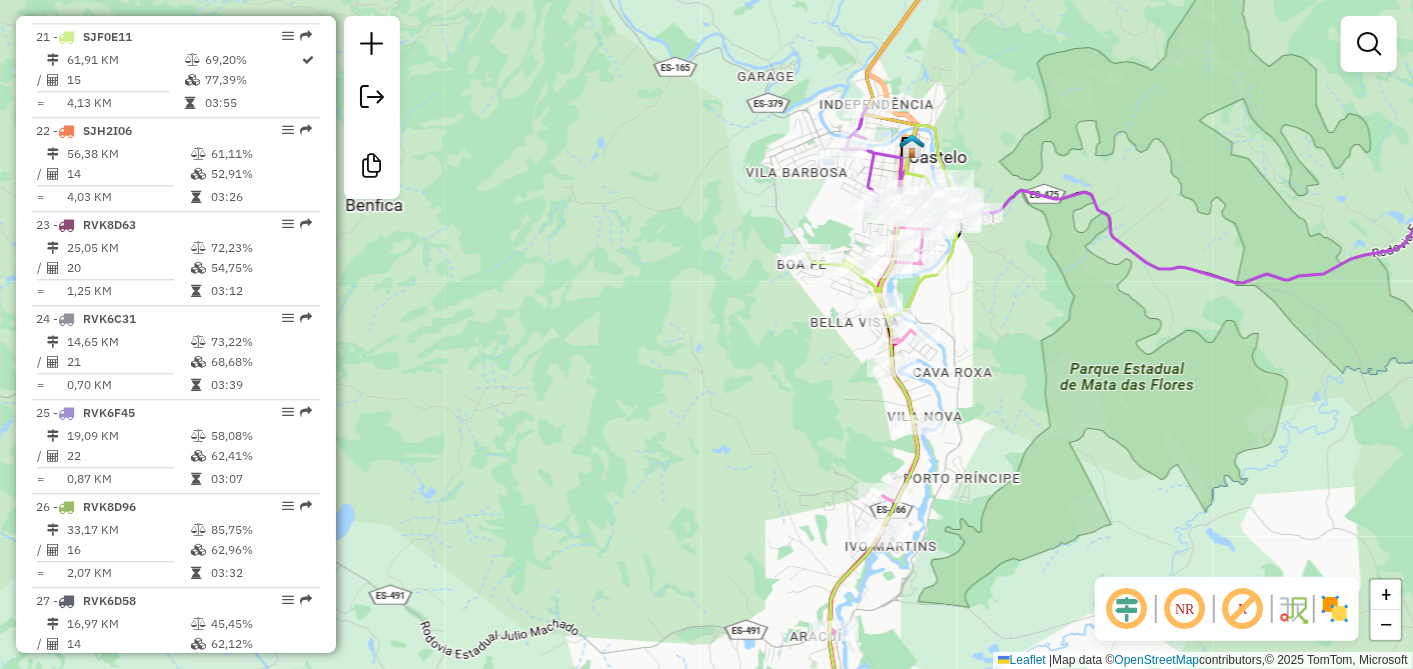 drag, startPoint x: 1024, startPoint y: 417, endPoint x: 987, endPoint y: 292, distance: 130.36104 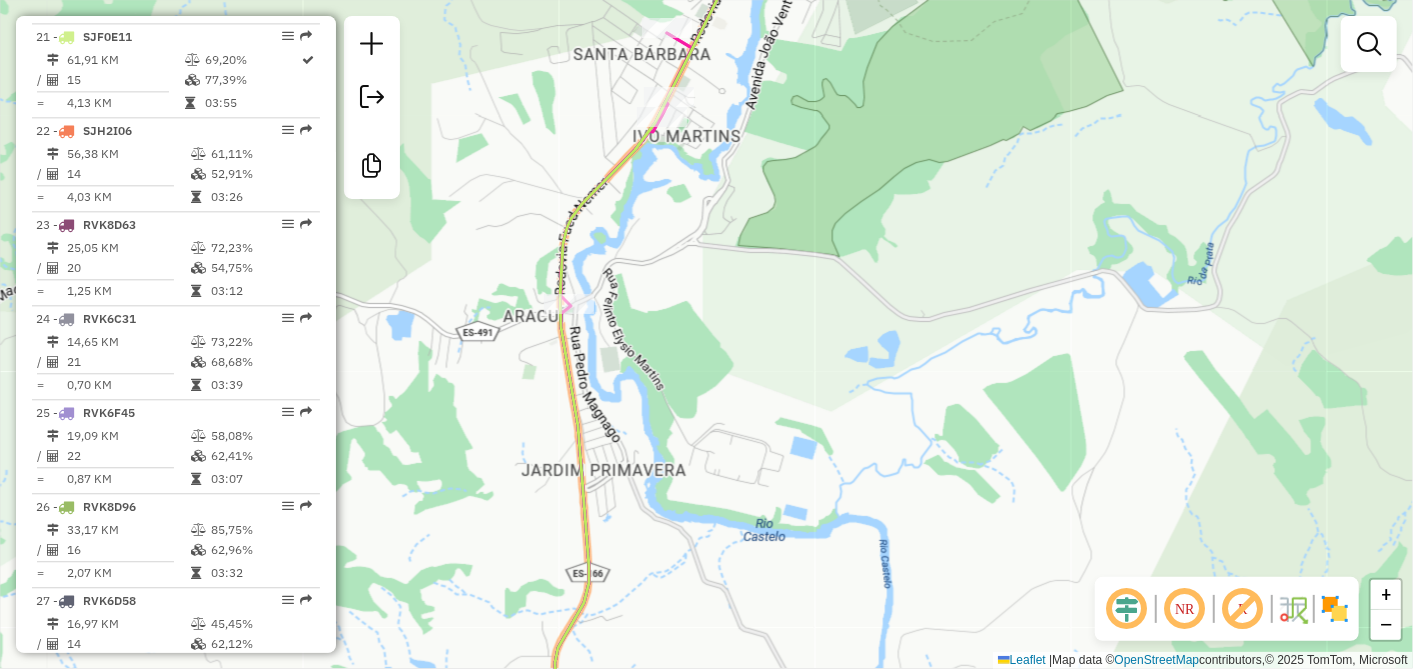drag, startPoint x: 857, startPoint y: 367, endPoint x: 917, endPoint y: 471, distance: 120.06665 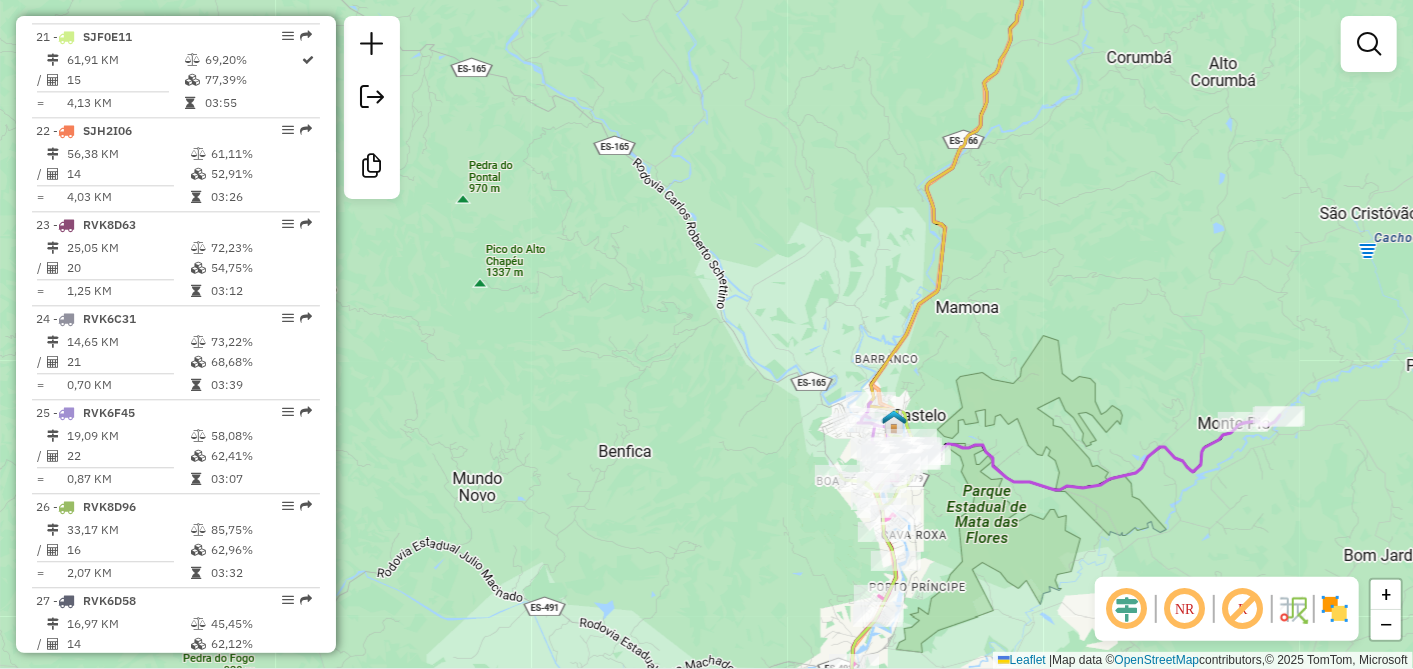 drag, startPoint x: 1050, startPoint y: 460, endPoint x: 885, endPoint y: 258, distance: 260.8237 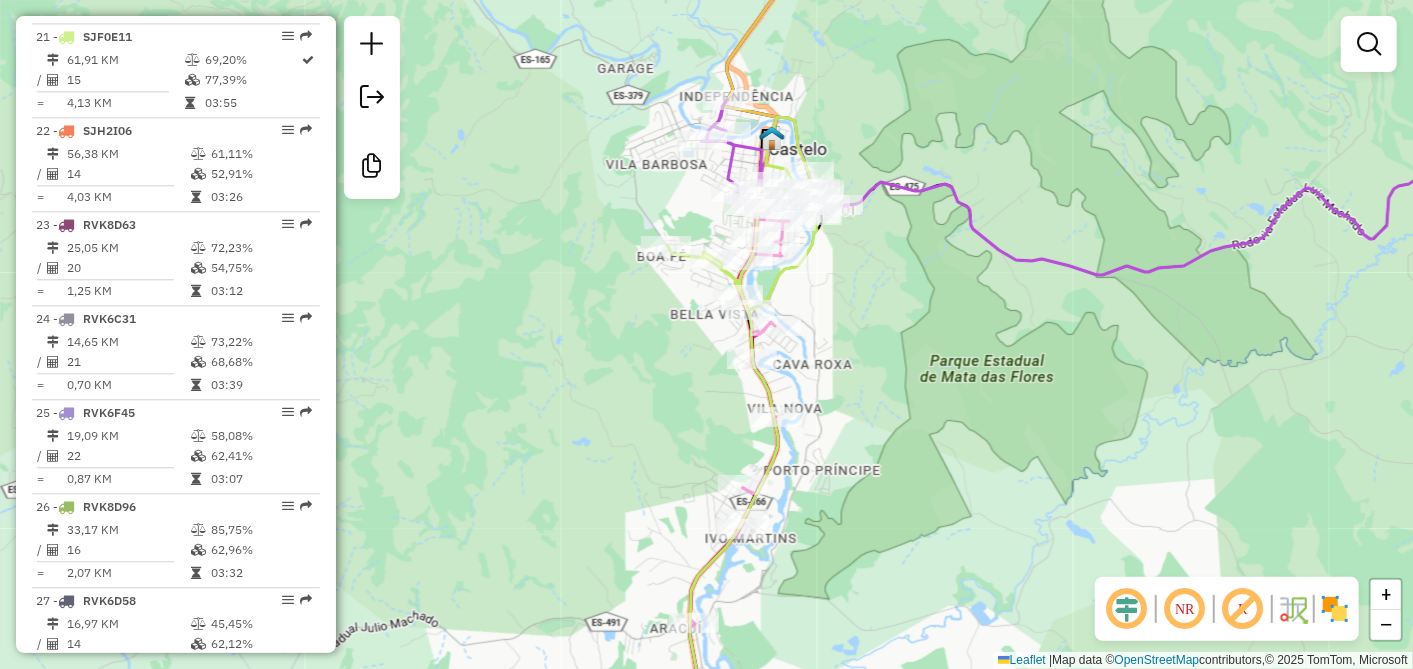 drag, startPoint x: 814, startPoint y: 385, endPoint x: 916, endPoint y: 318, distance: 122.03688 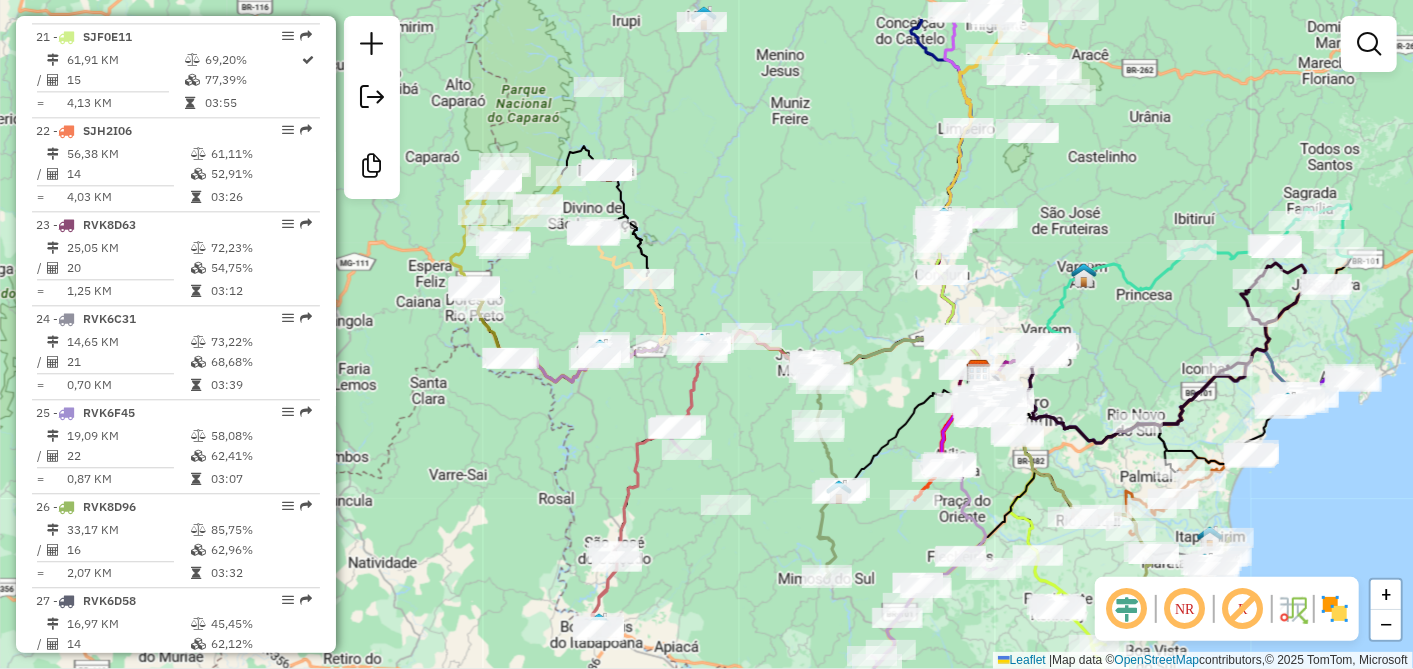 drag, startPoint x: 858, startPoint y: 211, endPoint x: 1087, endPoint y: 283, distance: 240.05208 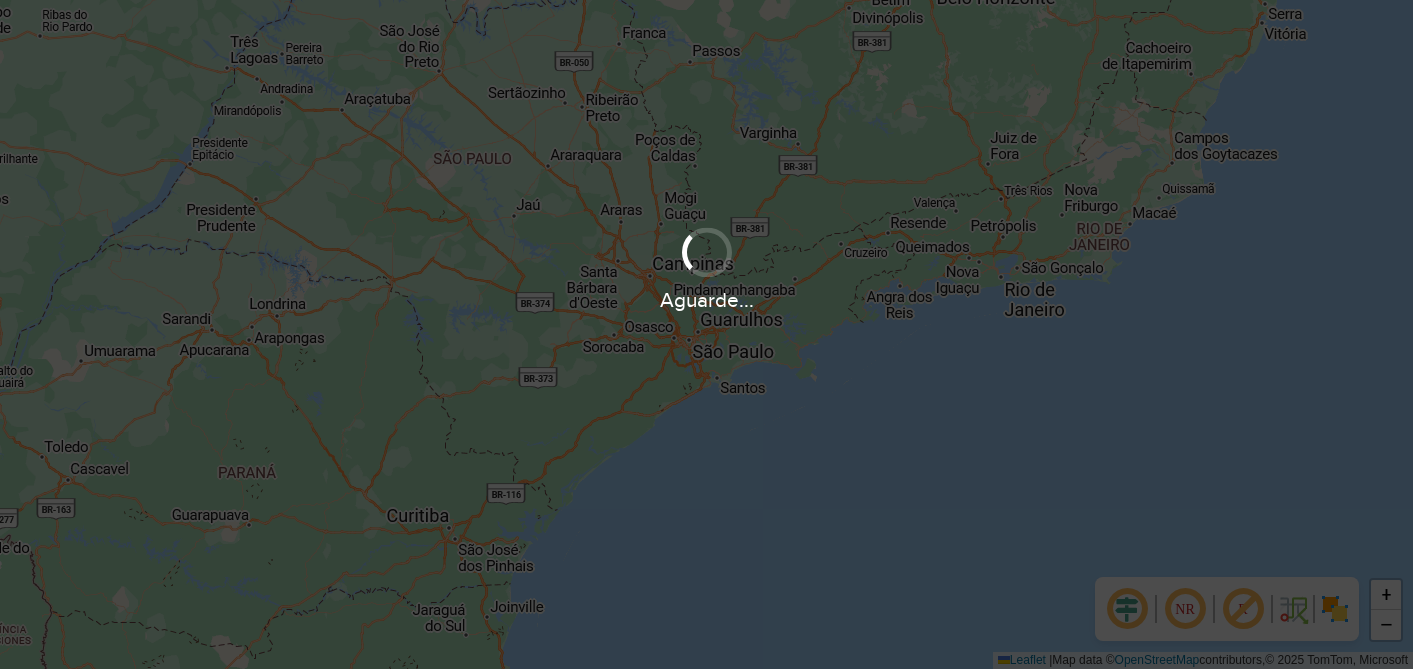 scroll, scrollTop: 0, scrollLeft: 0, axis: both 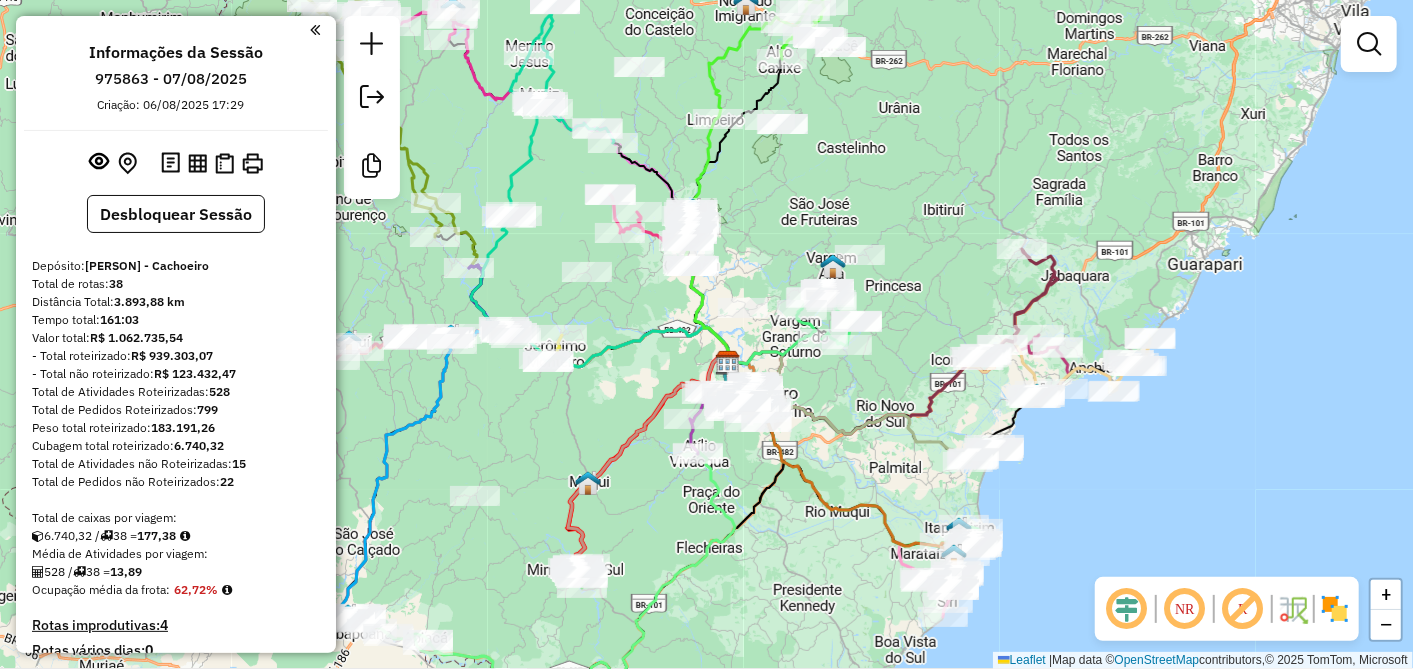 drag, startPoint x: 618, startPoint y: 274, endPoint x: 705, endPoint y: 425, distance: 174.26991 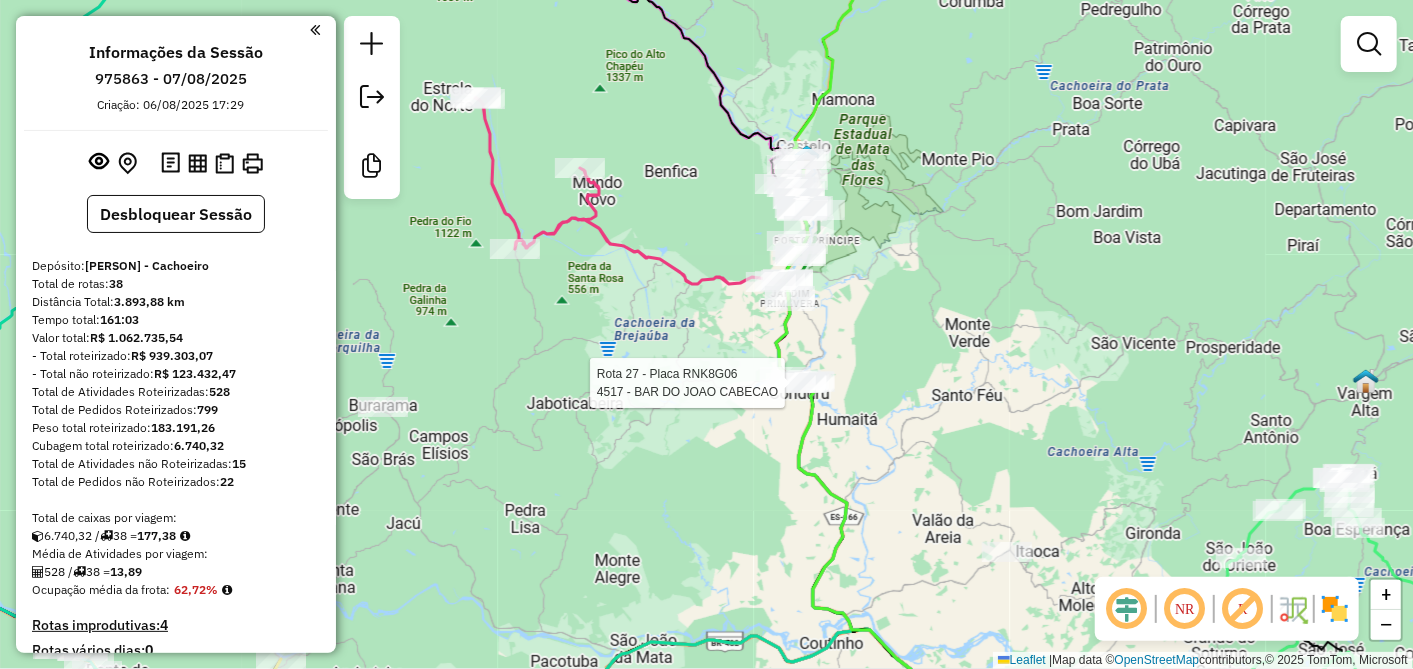 select on "**********" 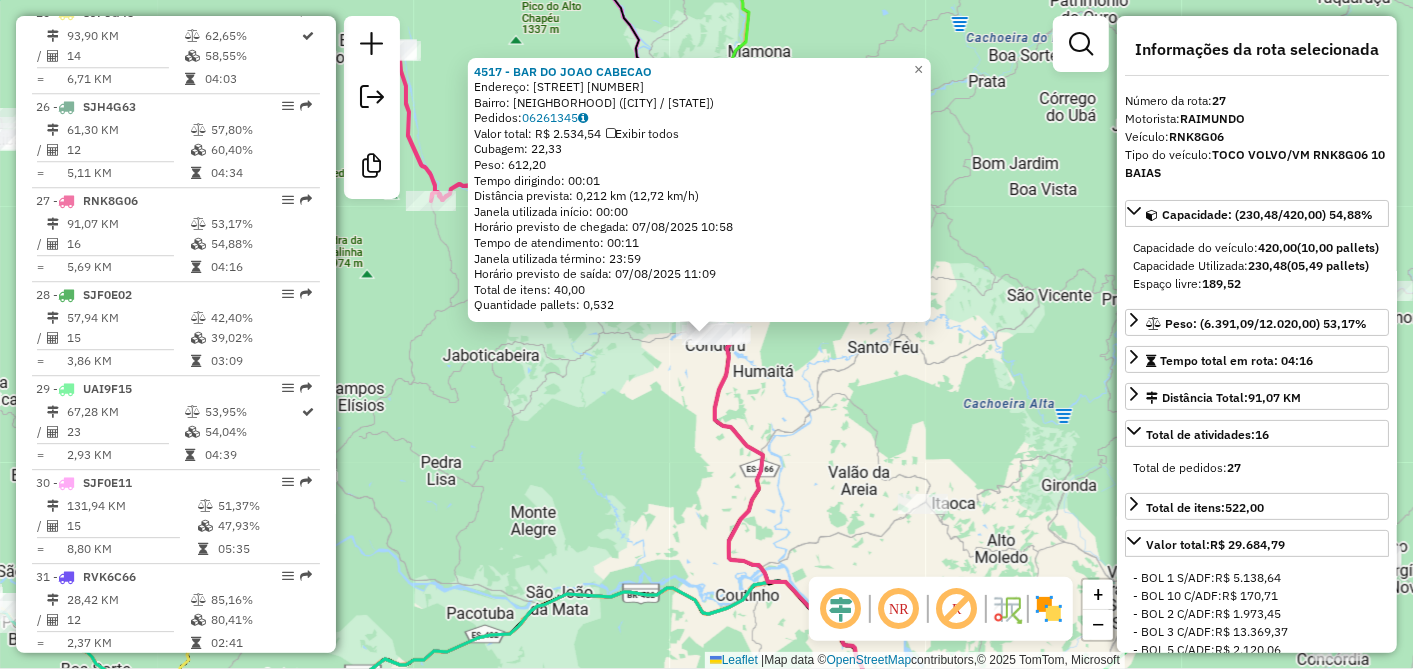 scroll, scrollTop: 3222, scrollLeft: 0, axis: vertical 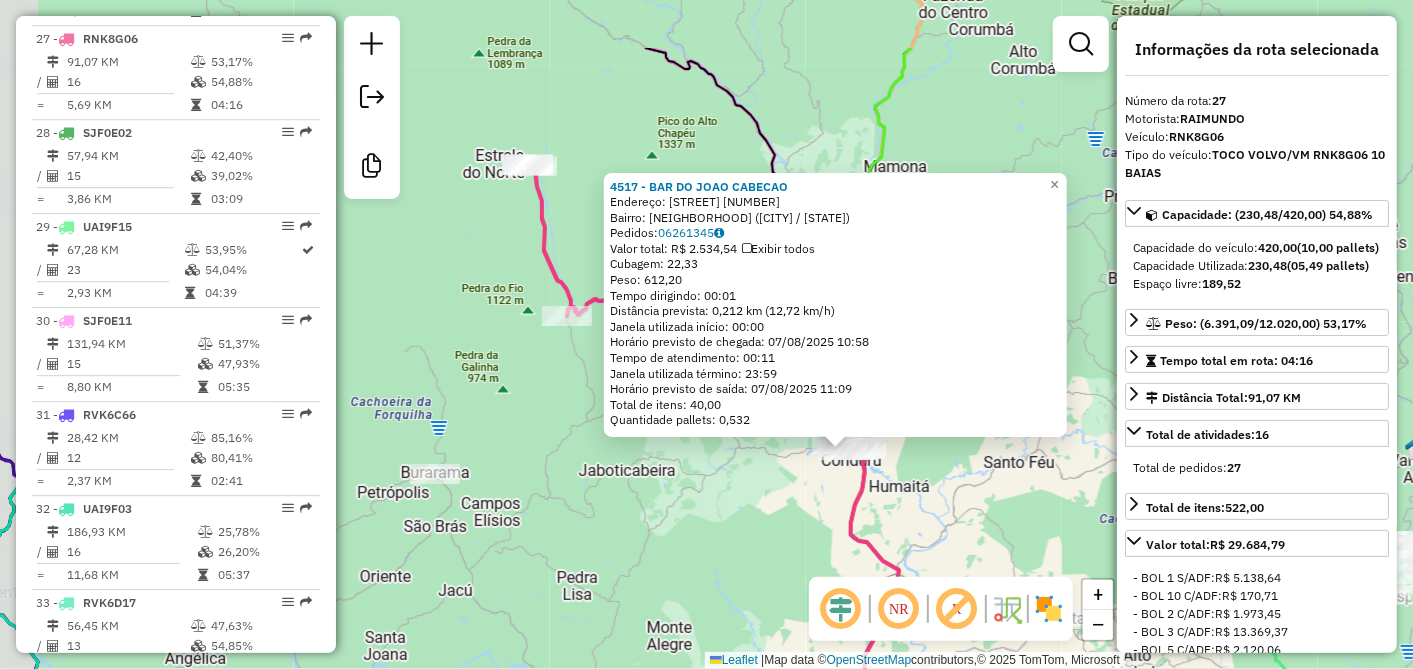 drag, startPoint x: 631, startPoint y: 418, endPoint x: 767, endPoint y: 532, distance: 177.45985 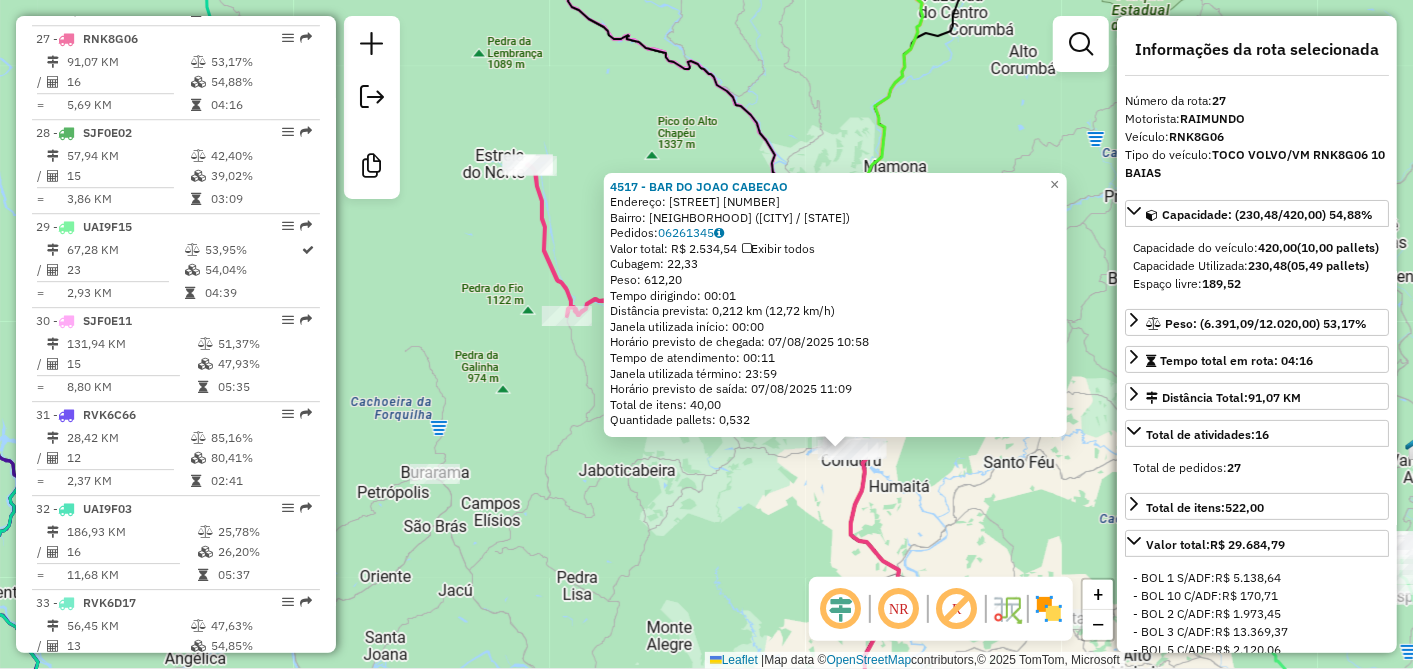 click on "4517 - BAR DO JOAO CABECAO  Endereço:  DA CRECHE 4   Bairro: CONDURU (CACHOEIRO DE ITAPEMIRIM / ES)   Pedidos:  06261345   Valor total: R$ 2.534,54   Exibir todos   Cubagem: 22,33  Peso: 612,20  Tempo dirigindo: 00:01   Distância prevista: 0,212 km (12,72 km/h)   Janela utilizada início: 00:00   Horário previsto de chegada: 07/08/2025 10:58   Tempo de atendimento: 00:11   Janela utilizada término: 23:59   Horário previsto de saída: 07/08/2025 11:09   Total de itens: 40,00   Quantidade pallets: 0,532  × Janela de atendimento Grade de atendimento Capacidade Transportadoras Veículos Cliente Pedidos  Rotas Selecione os dias de semana para filtrar as janelas de atendimento  Seg   Ter   Qua   Qui   Sex   Sáb   Dom  Informe o período da janela de atendimento: De: Até:  Filtrar exatamente a janela do cliente  Considerar janela de atendimento padrão  Selecione os dias de semana para filtrar as grades de atendimento  Seg   Ter   Qua   Qui   Sex   Sáb   Dom   Clientes fora do dia de atendimento selecionado" 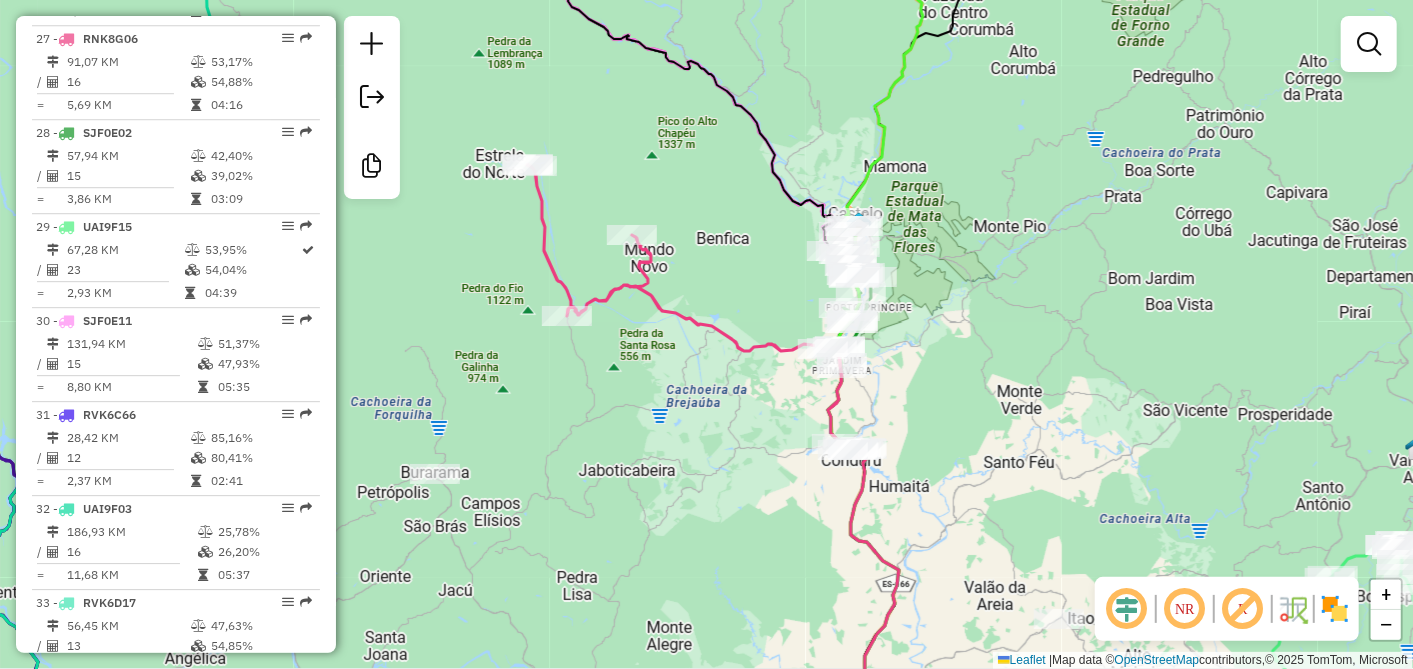 drag, startPoint x: 742, startPoint y: 465, endPoint x: 688, endPoint y: 537, distance: 90 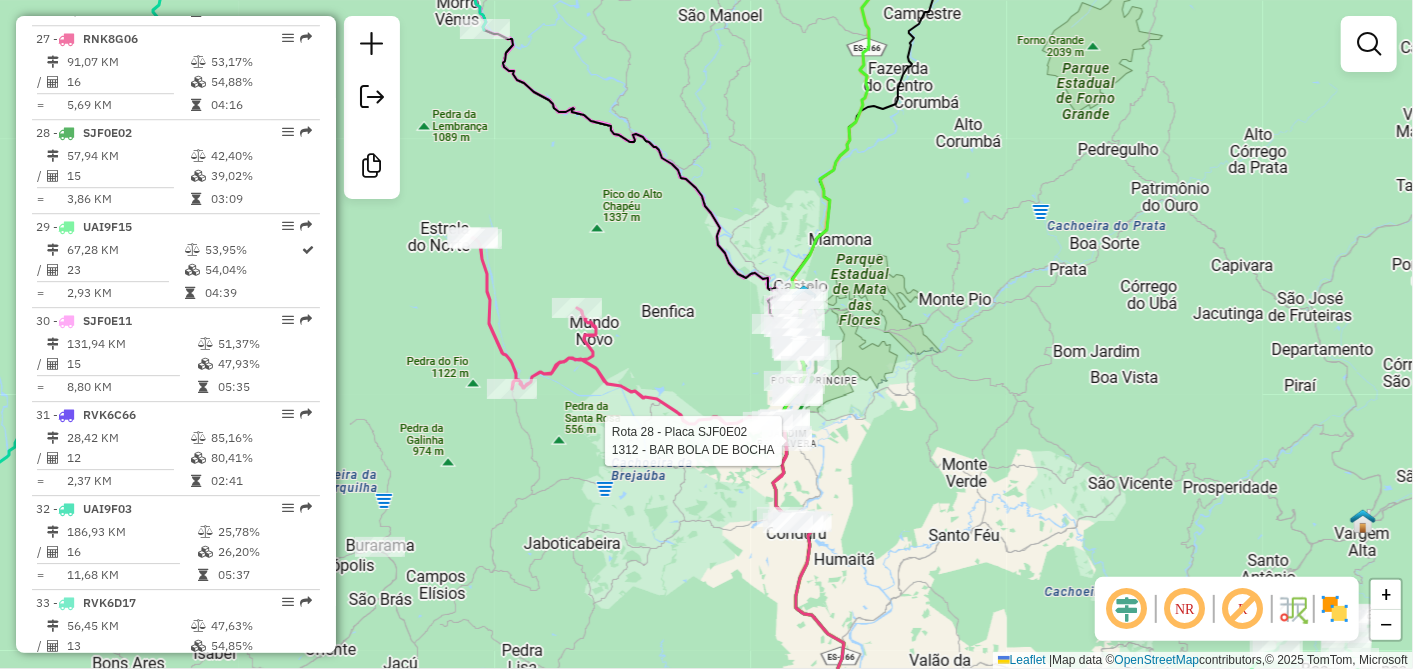 select on "**********" 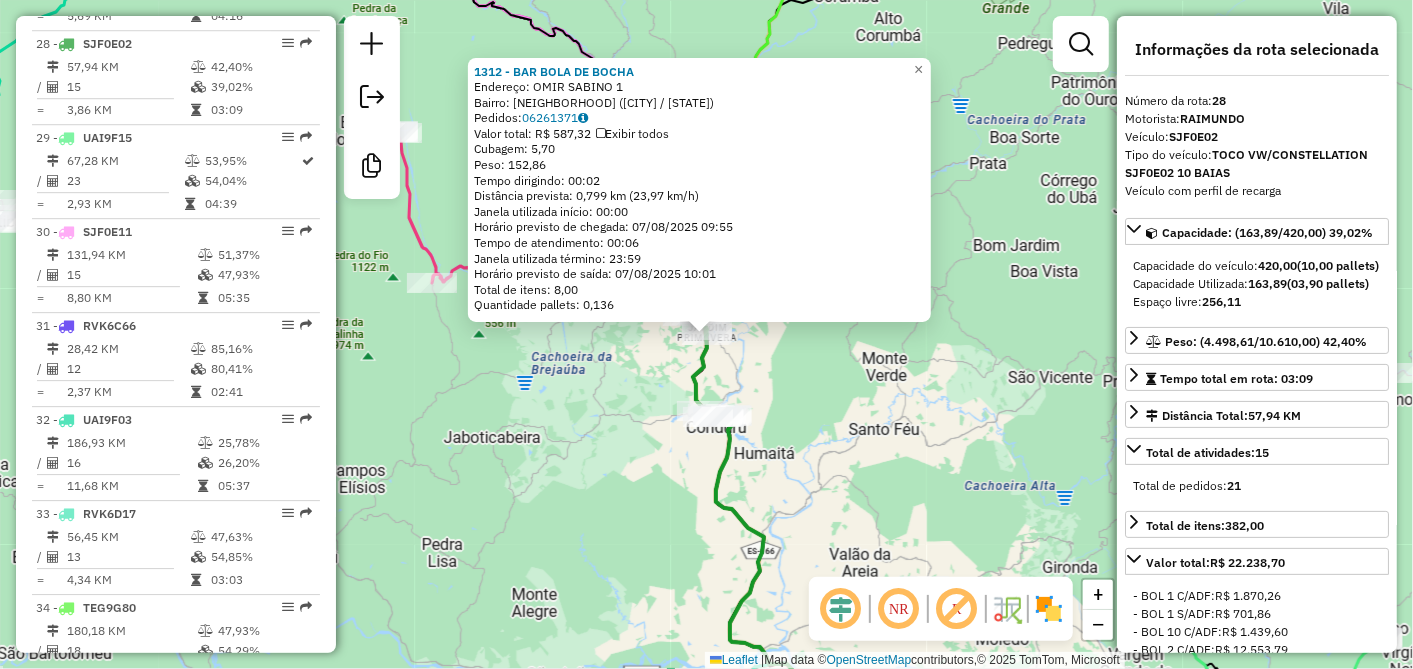 scroll, scrollTop: 3316, scrollLeft: 0, axis: vertical 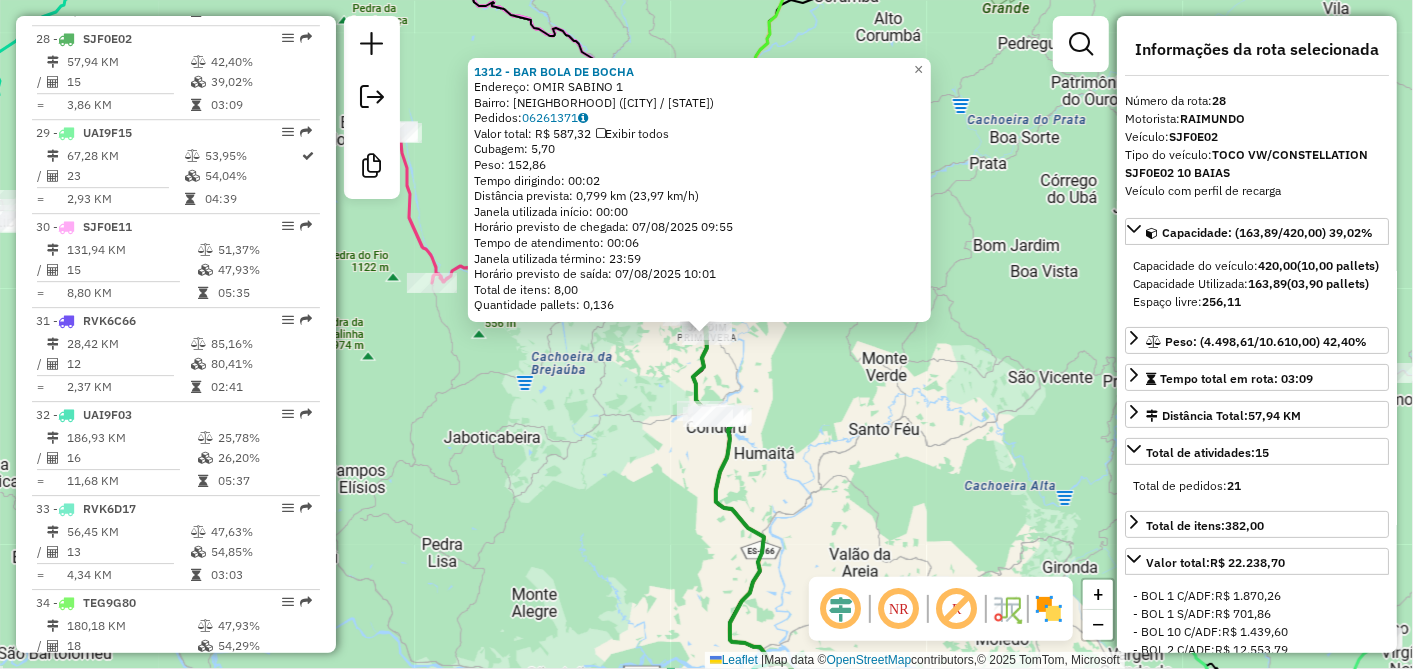 click on "1312 - BAR BOLA DE BOCHA  Endereço:  OMIR SABINO 1   Bairro: PANTANAL (CASTELO / ES)   Pedidos:  06261371   Valor total: R$ 587,32   Exibir todos   Cubagem: 5,70  Peso: 152,86  Tempo dirigindo: 00:02   Distância prevista: 0,799 km (23,97 km/h)   Janela utilizada início: 00:00   Horário previsto de chegada: 07/08/2025 09:55   Tempo de atendimento: 00:06   Janela utilizada término: 23:59   Horário previsto de saída: 07/08/2025 10:01   Total de itens: 8,00   Quantidade pallets: 0,136  × Janela de atendimento Grade de atendimento Capacidade Transportadoras Veículos Cliente Pedidos  Rotas Selecione os dias de semana para filtrar as janelas de atendimento  Seg   Ter   Qua   Qui   Sex   Sáb   Dom  Informe o período da janela de atendimento: De: Até:  Filtrar exatamente a janela do cliente  Considerar janela de atendimento padrão  Selecione os dias de semana para filtrar as grades de atendimento  Seg   Ter   Qua   Qui   Sex   Sáb   Dom   Considerar clientes sem dia de atendimento cadastrado  De:   De:" 